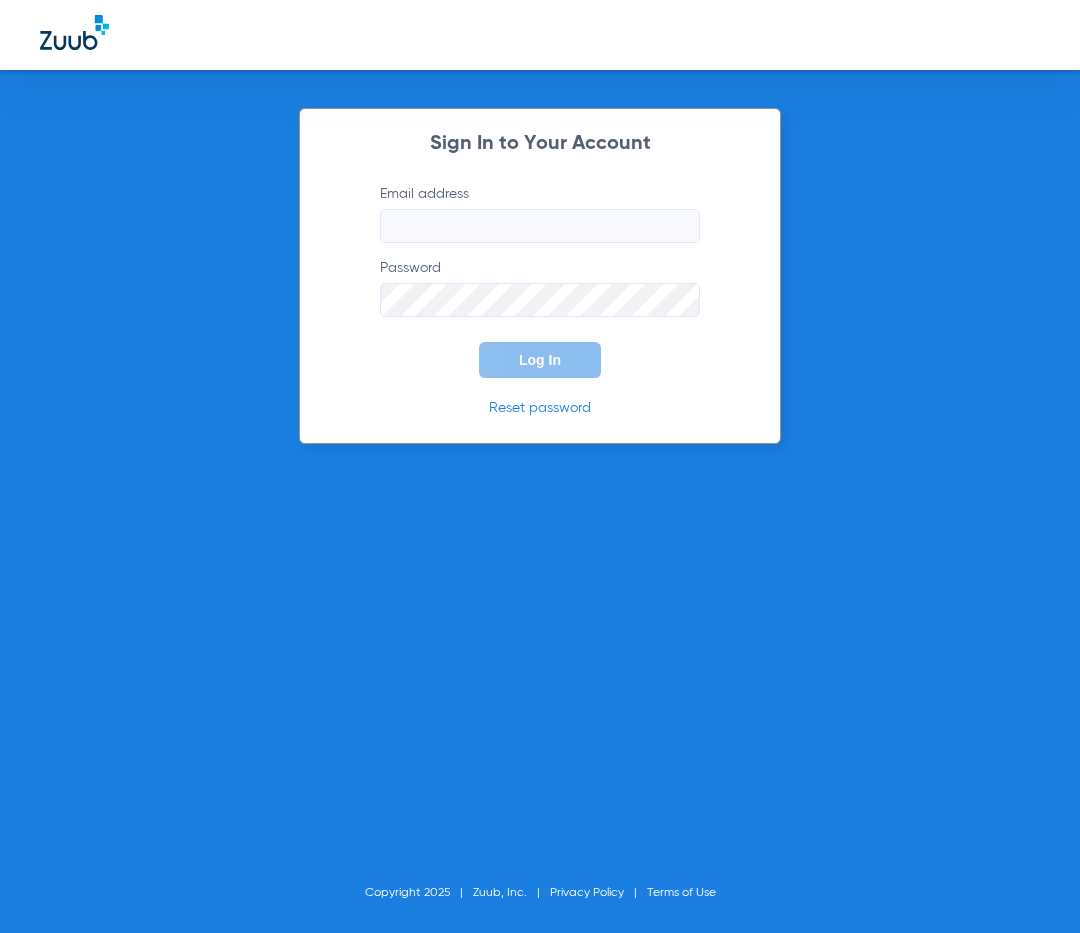 scroll, scrollTop: 0, scrollLeft: 0, axis: both 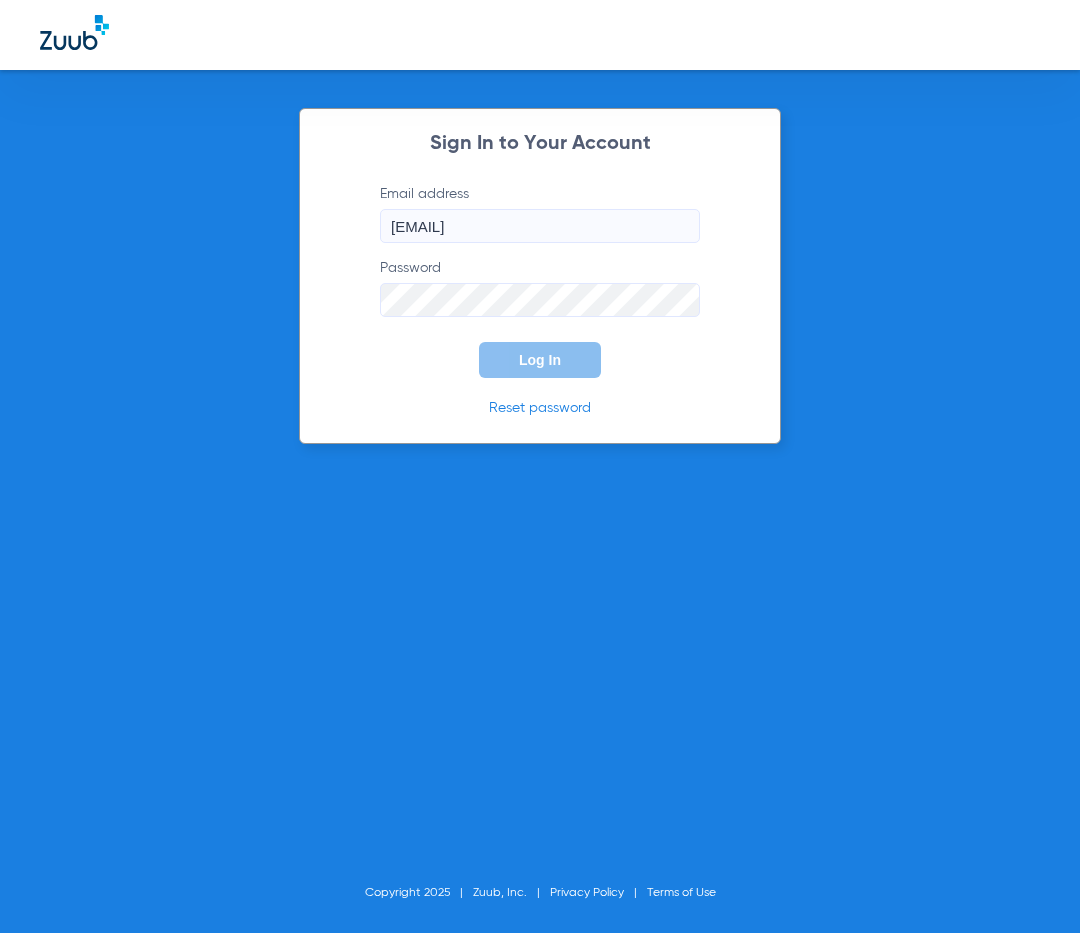 click 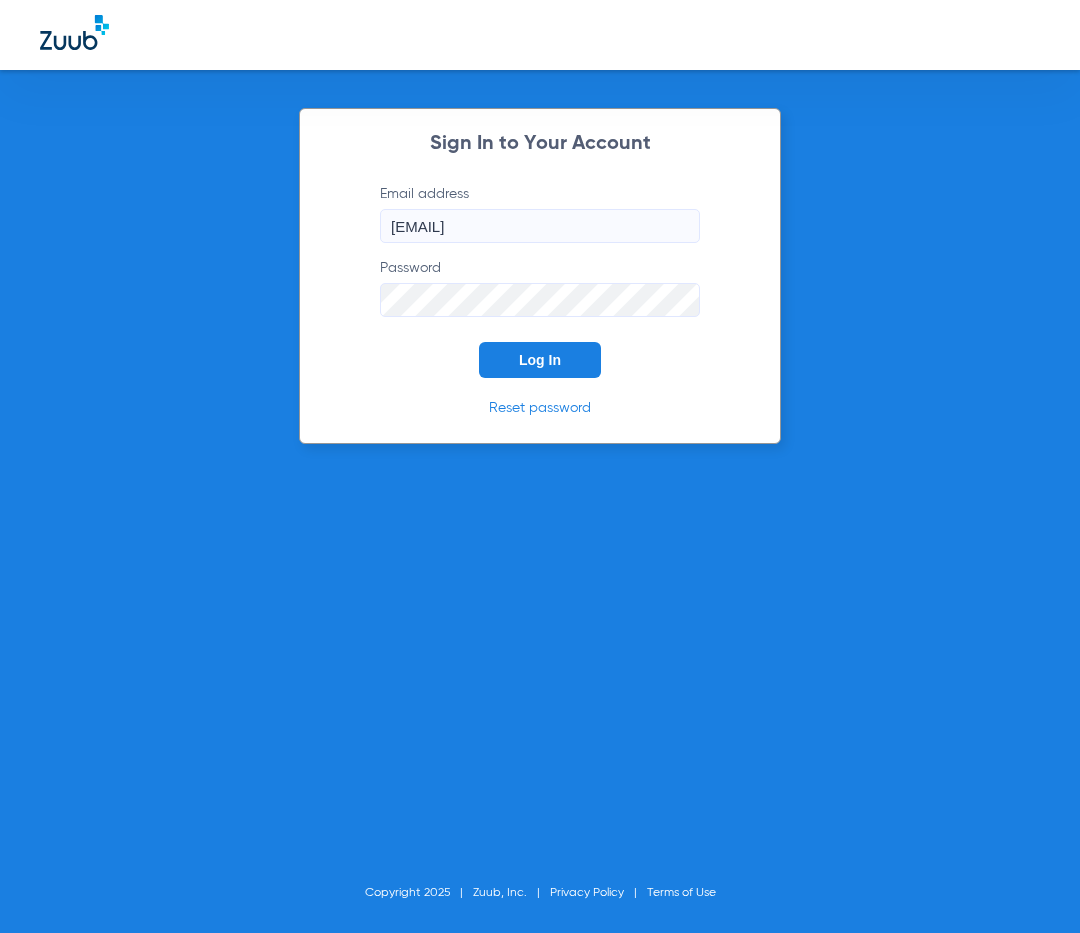 click on "Log In" 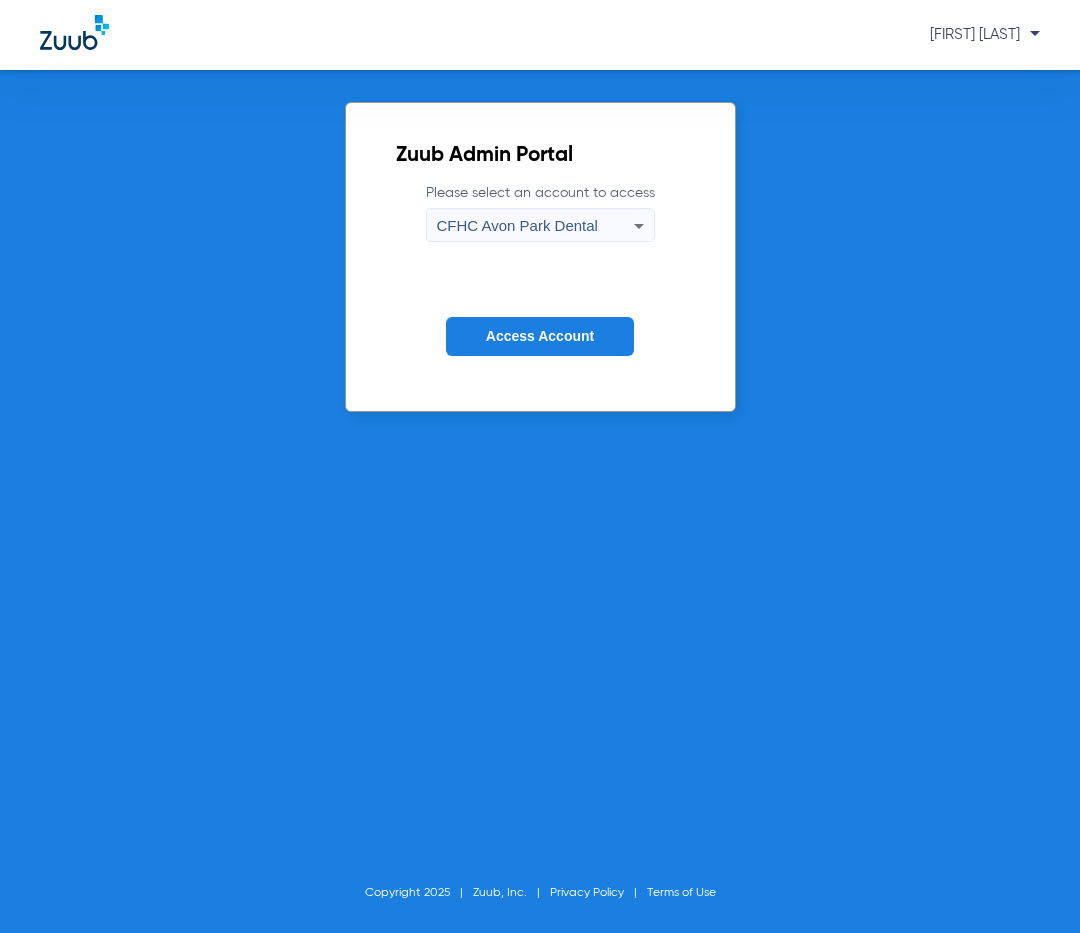 click on "CFHC Avon Park Dental" at bounding box center [517, 225] 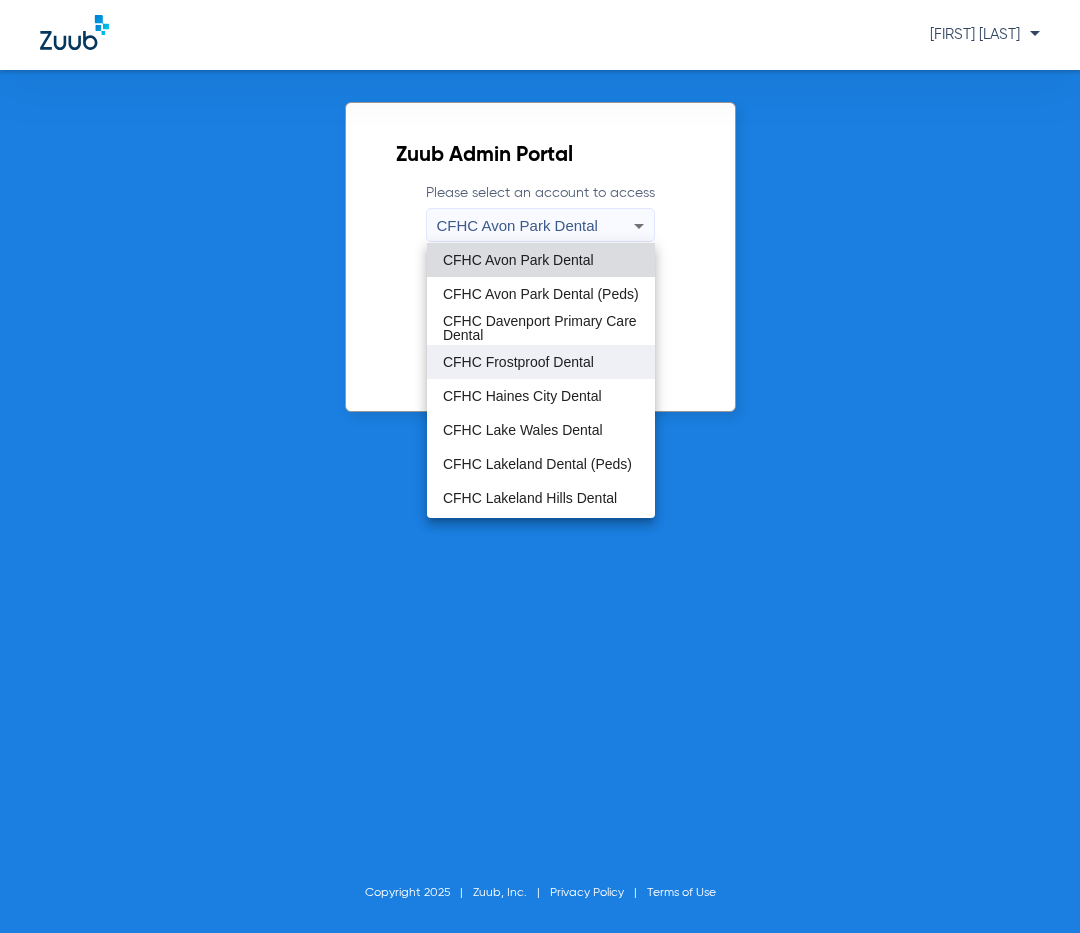 click on "CFHC Frostproof Dental" at bounding box center (518, 362) 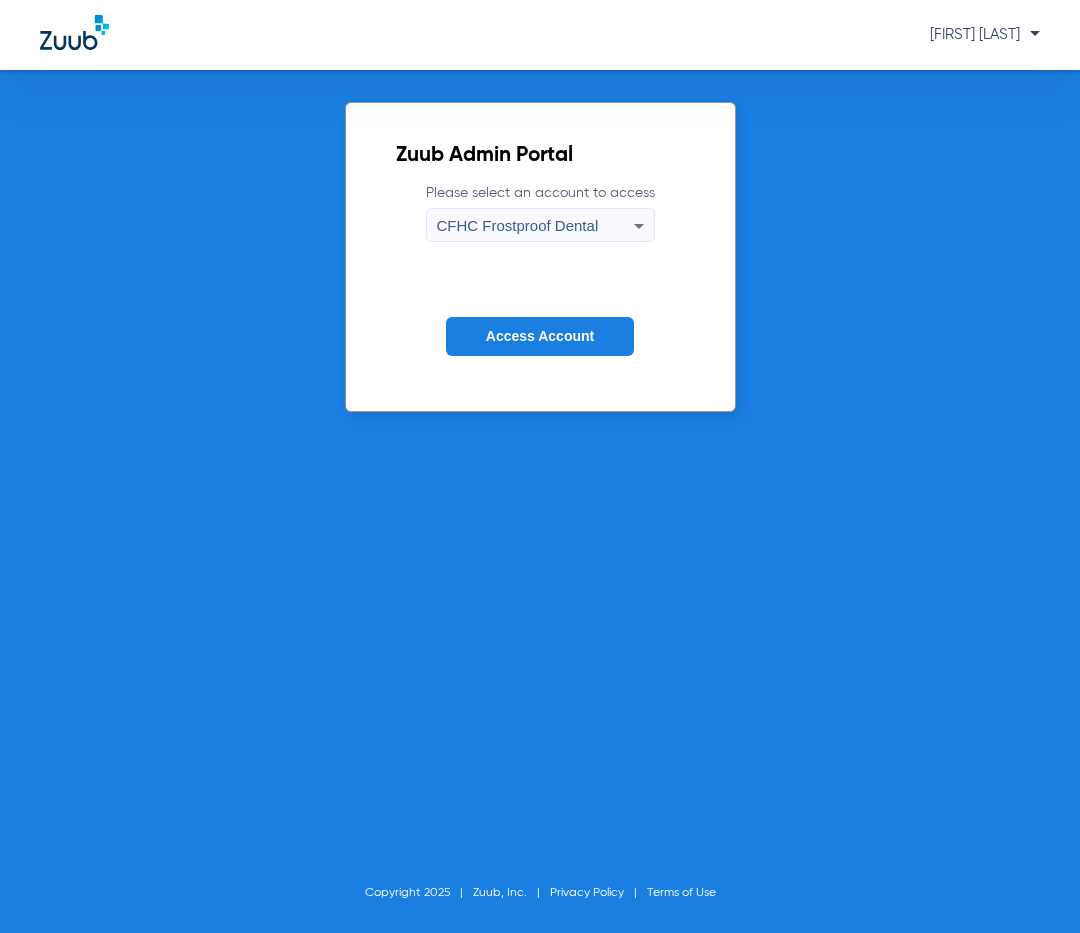 click on "Access Account" 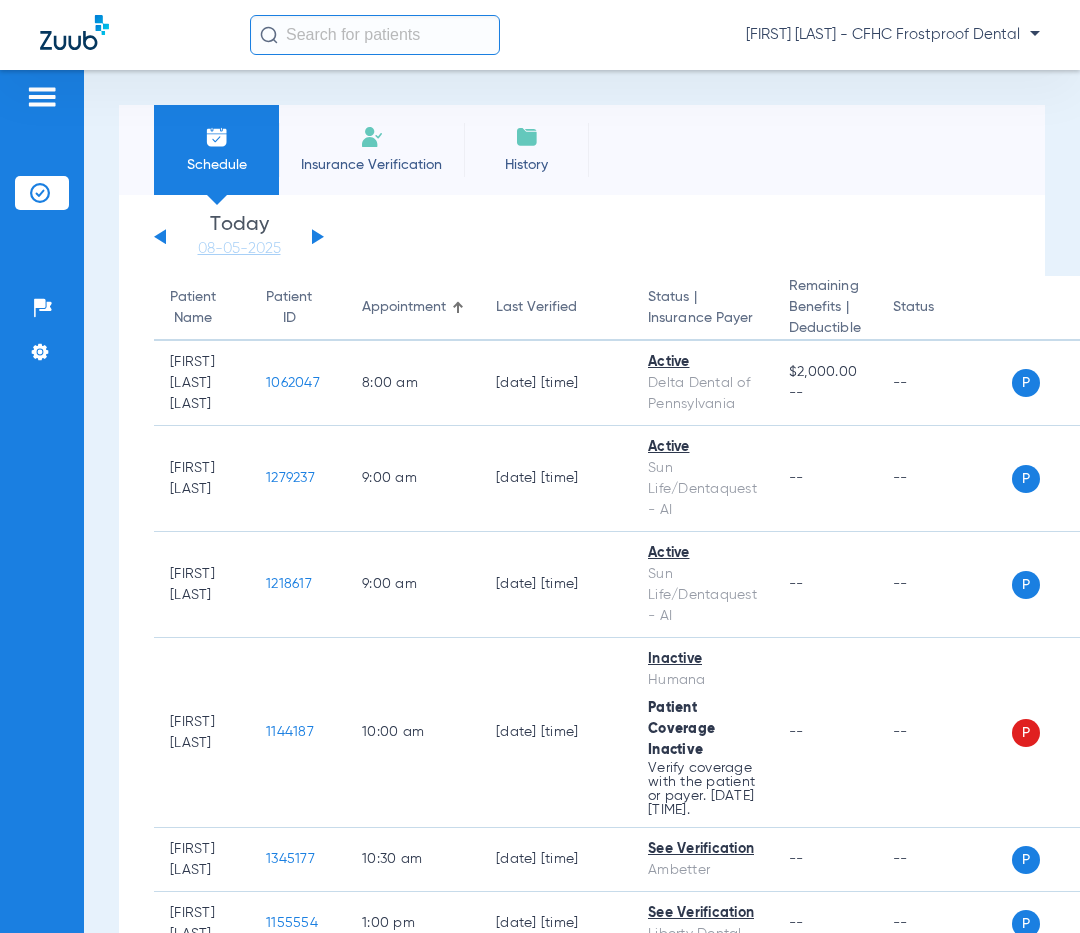 click on "Sunday   06-01-2025   Monday   06-02-2025   Tuesday   06-03-2025   Wednesday   06-04-2025   Thursday   06-05-2025   Friday   06-06-2025   Saturday   06-07-2025   Sunday   06-08-2025   Monday   06-09-2025   Tuesday   06-10-2025   Wednesday   06-11-2025   Thursday   06-12-2025   Friday   06-13-2025   Saturday   06-14-2025   Sunday   06-15-2025   Monday   06-16-2025   Tuesday   06-17-2025   Wednesday   06-18-2025   Thursday   06-19-2025   Friday   06-20-2025   Saturday   06-21-2025   Sunday   06-22-2025   Monday   06-23-2025   Tuesday   06-24-2025   Wednesday   06-25-2025   Thursday   06-26-2025   Friday   06-27-2025   Saturday   06-28-2025   Sunday   06-29-2025   Monday   06-30-2025   Tuesday   07-01-2025   Wednesday   07-02-2025   Thursday   07-03-2025   Friday   07-04-2025   Saturday   07-05-2025   Sunday   07-06-2025   Monday   07-07-2025   Tuesday   07-08-2025   Wednesday   07-09-2025   Thursday   07-10-2025   Friday   07-11-2025   Saturday   07-12-2025   Sunday   07-13-2025   Monday   07-14-2025   Friday" 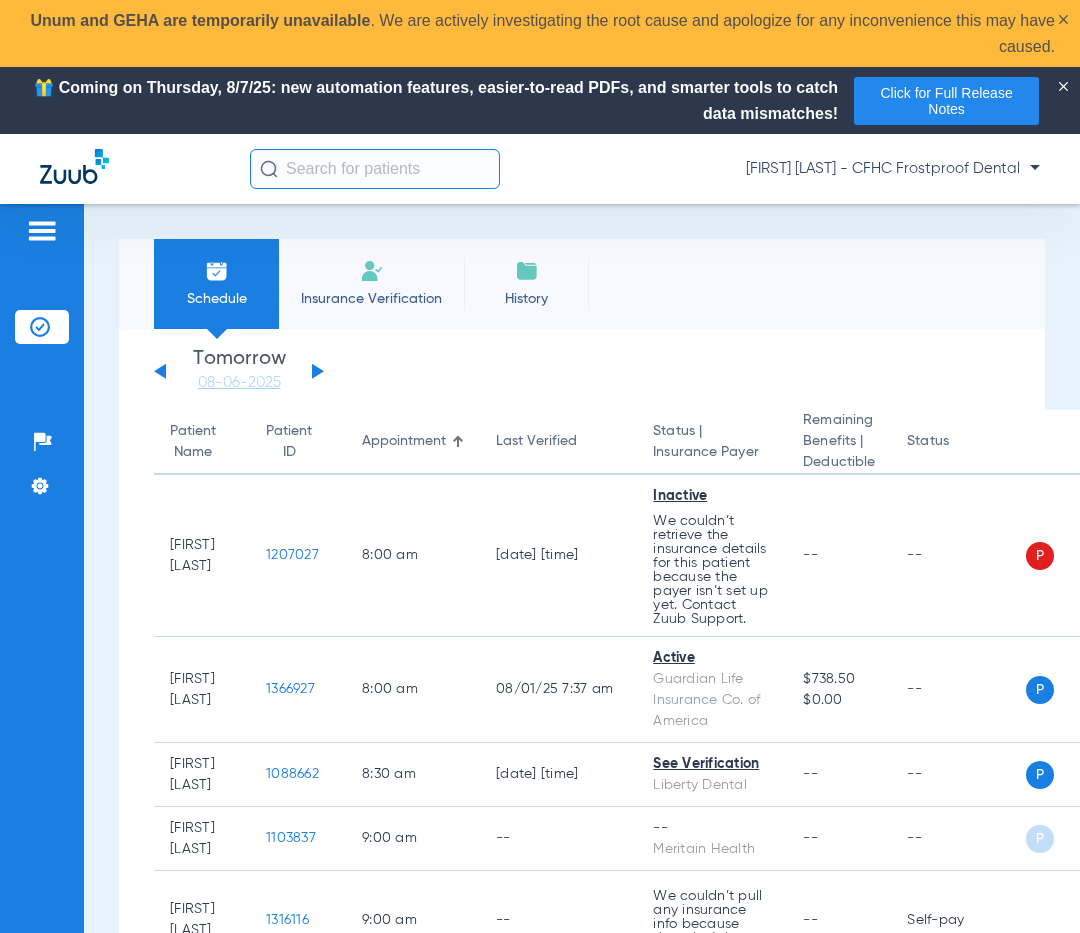 click on "Sunday   06-01-2025   Monday   06-02-2025   Tuesday   06-03-2025   Wednesday   06-04-2025   Thursday   06-05-2025   Friday   06-06-2025   Saturday   06-07-2025   Sunday   06-08-2025   Monday   06-09-2025   Tuesday   06-10-2025   Wednesday   06-11-2025   Thursday   06-12-2025   Friday   06-13-2025   Saturday   06-14-2025   Sunday   06-15-2025   Monday   06-16-2025   Tuesday   06-17-2025   Wednesday   06-18-2025   Thursday   06-19-2025   Friday   06-20-2025   Saturday   06-21-2025   Sunday   06-22-2025   Monday   06-23-2025   Tuesday   06-24-2025   Wednesday   06-25-2025   Thursday   06-26-2025   Friday   06-27-2025   Saturday   06-28-2025   Sunday   06-29-2025   Monday   06-30-2025   Tuesday   07-01-2025   Wednesday   07-02-2025   Thursday   07-03-2025   Friday   07-04-2025   Saturday   07-05-2025   Sunday   07-06-2025   Monday   07-07-2025   Tuesday   07-08-2025   Wednesday   07-09-2025   Thursday   07-10-2025   Friday   07-11-2025   Saturday   07-12-2025   Sunday   07-13-2025   Monday   07-14-2025   Friday" 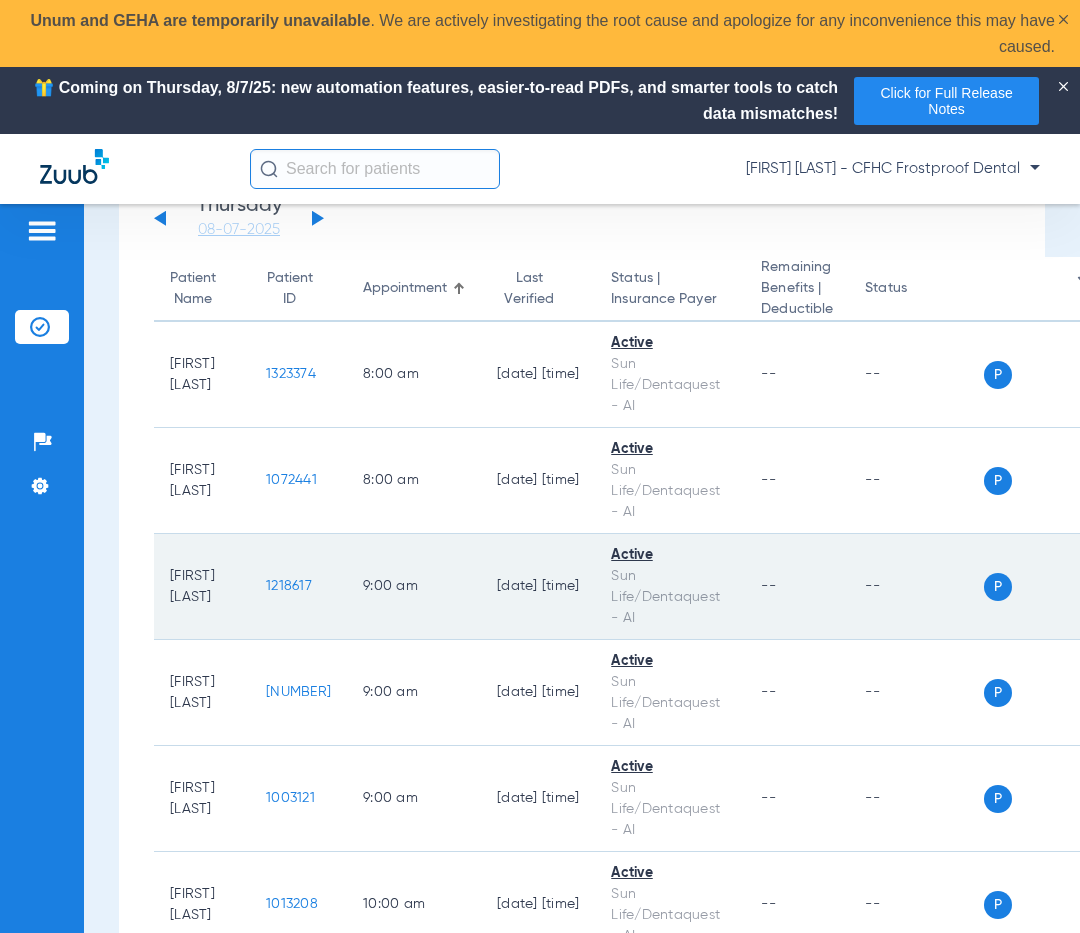 scroll, scrollTop: 200, scrollLeft: 0, axis: vertical 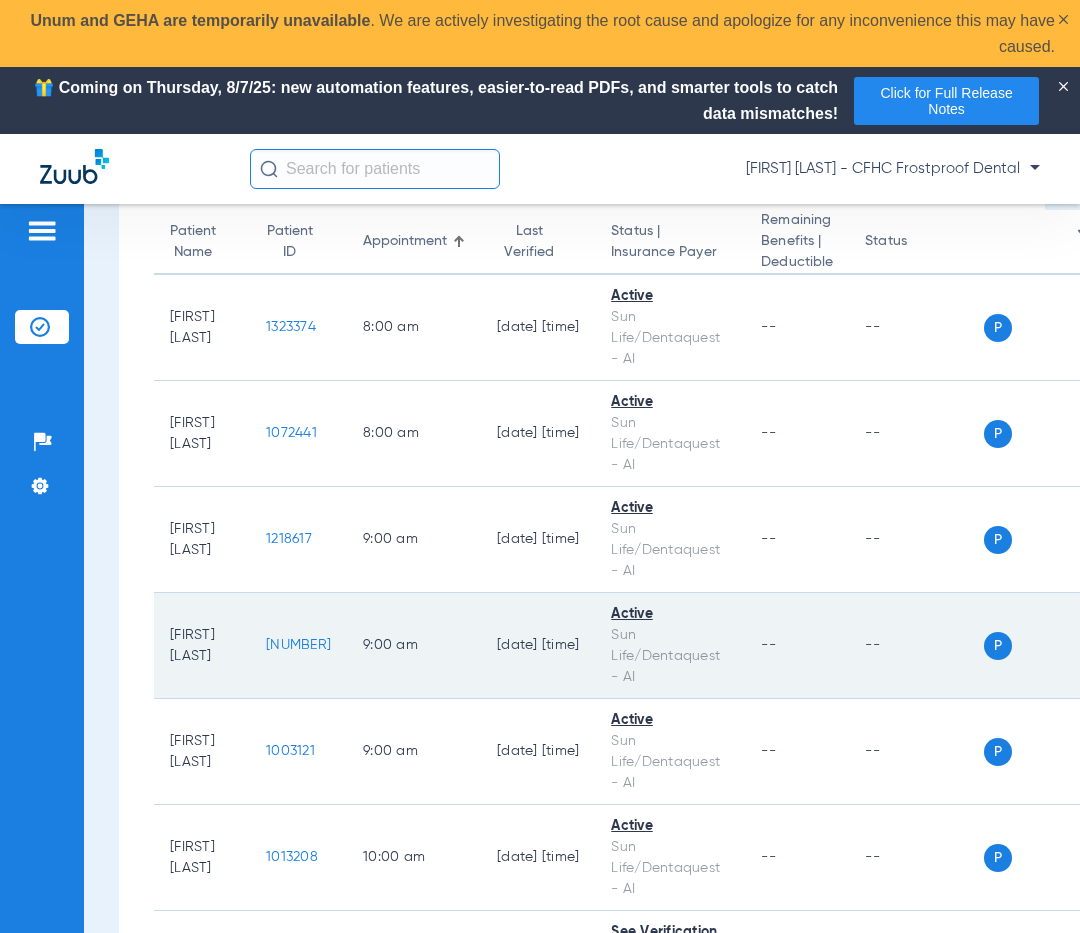 click on "[NUMBER]" 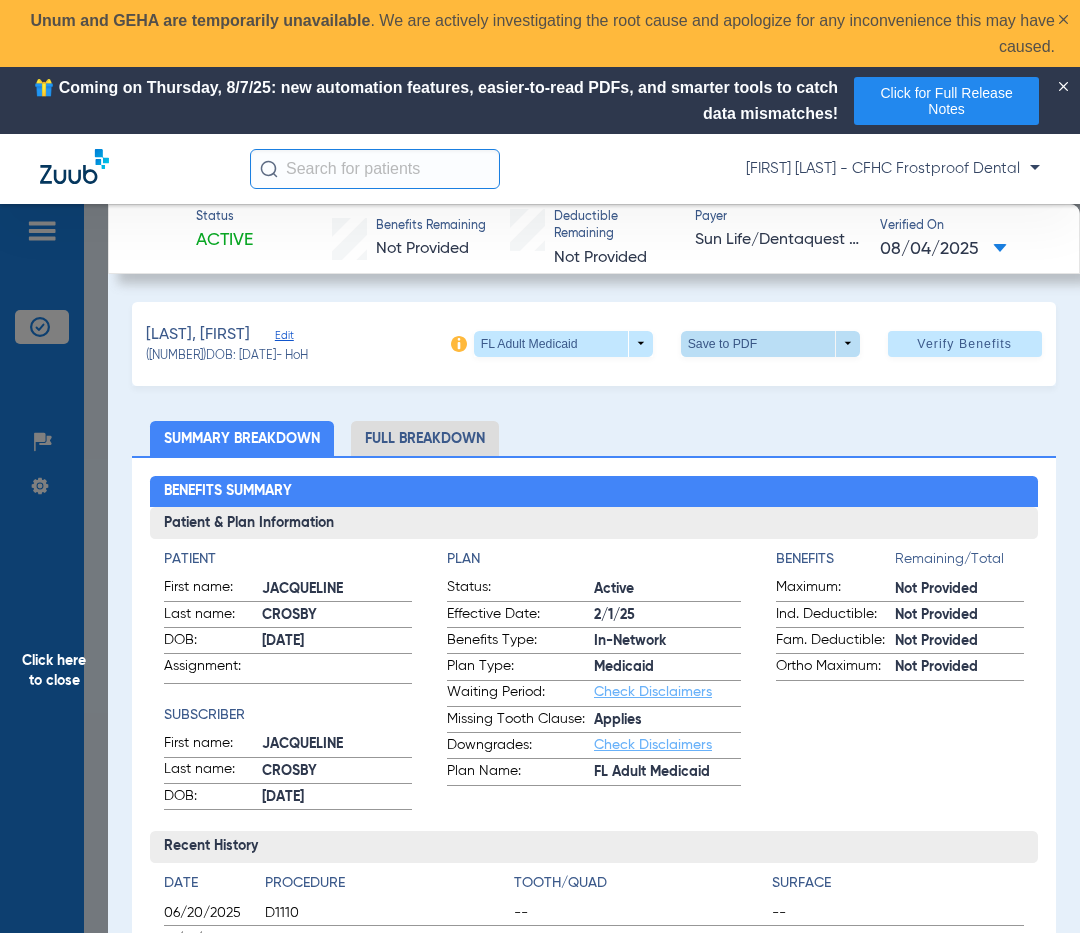 click 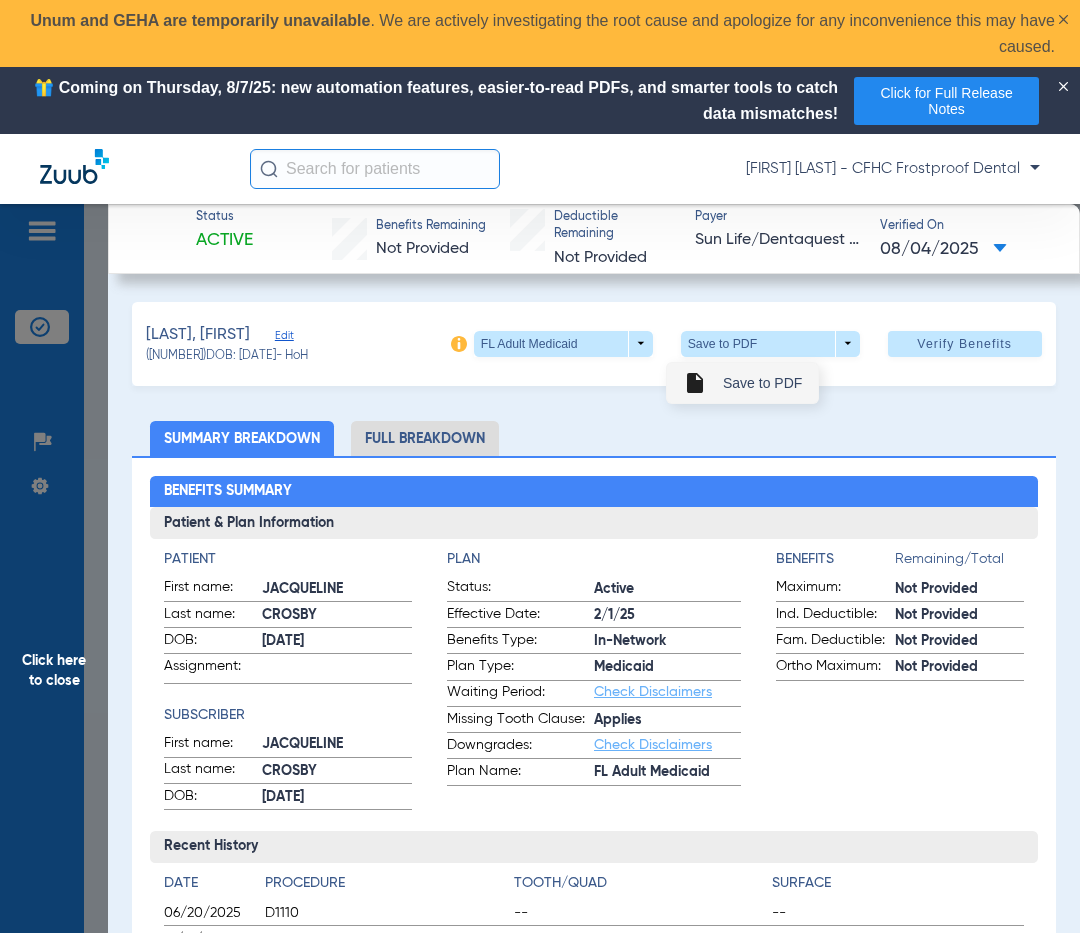 click on "Save to PDF" at bounding box center [762, 383] 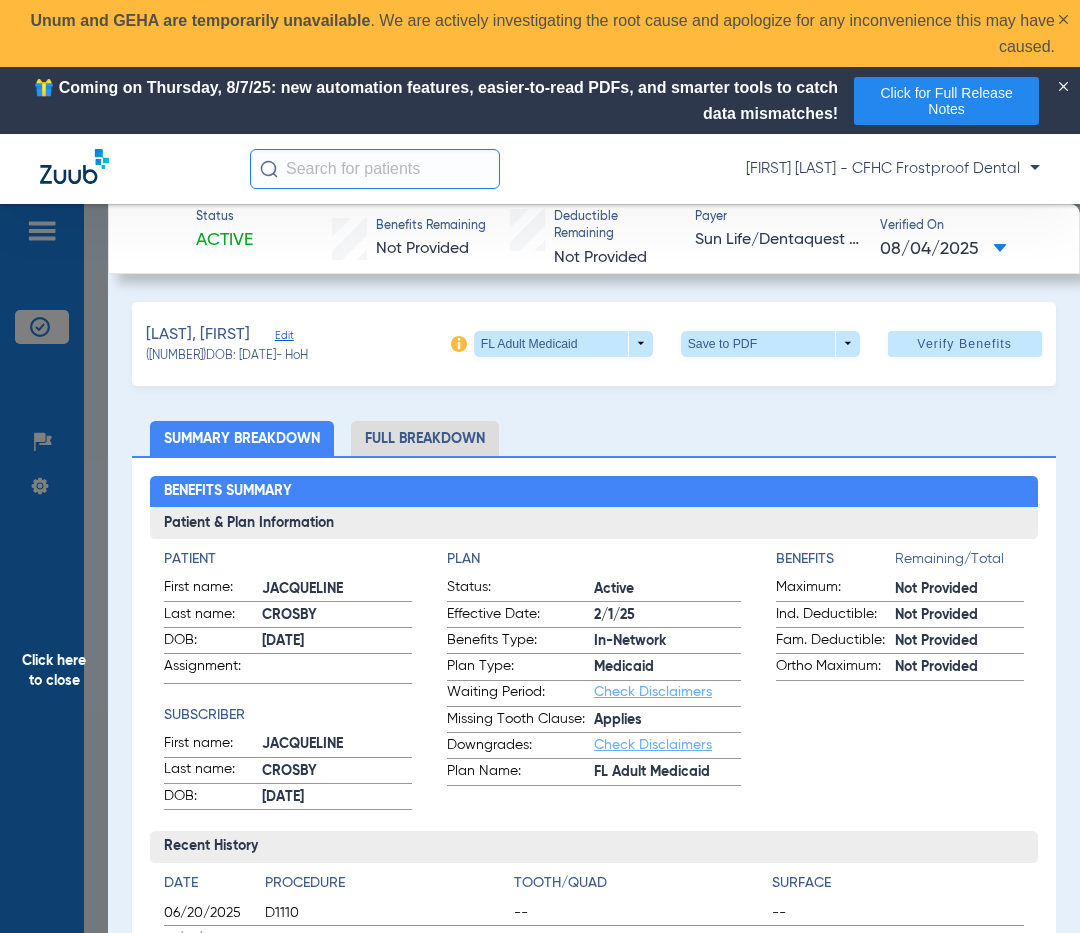 click on "Click here to close" 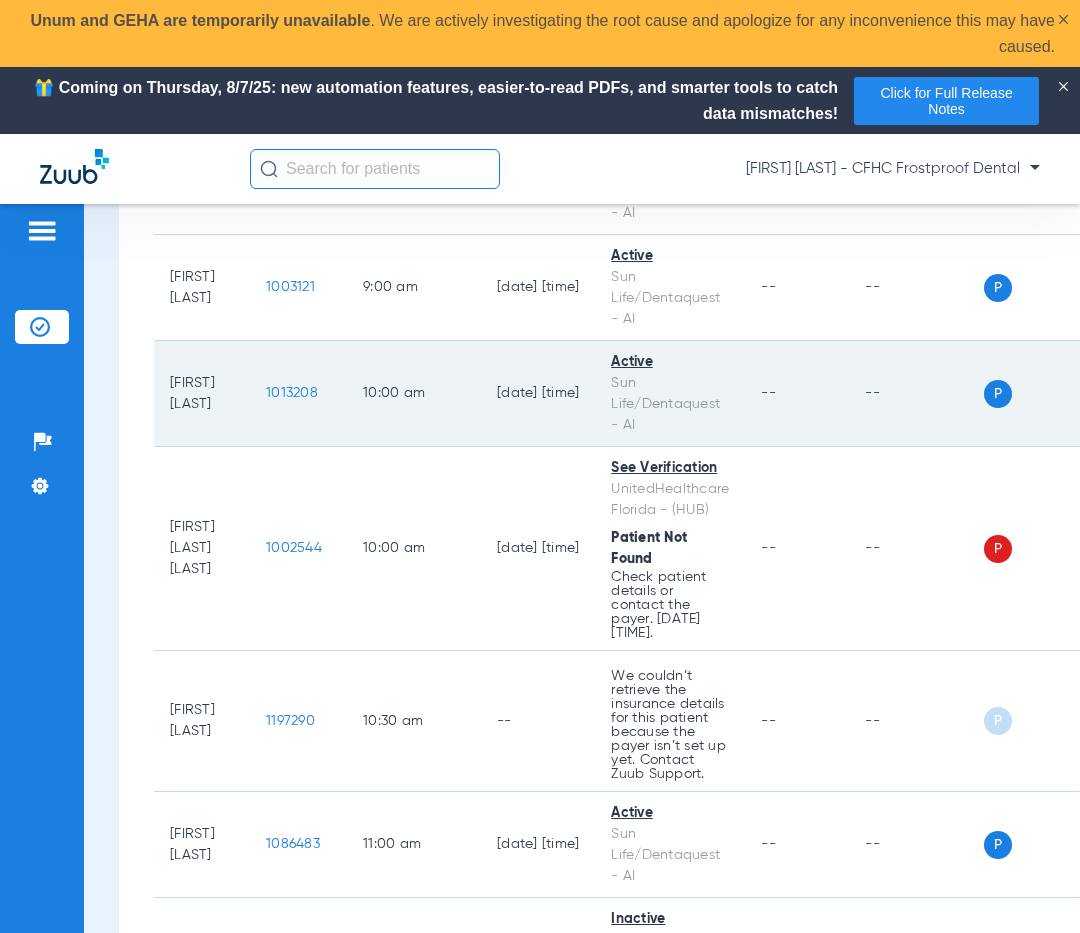 scroll, scrollTop: 700, scrollLeft: 0, axis: vertical 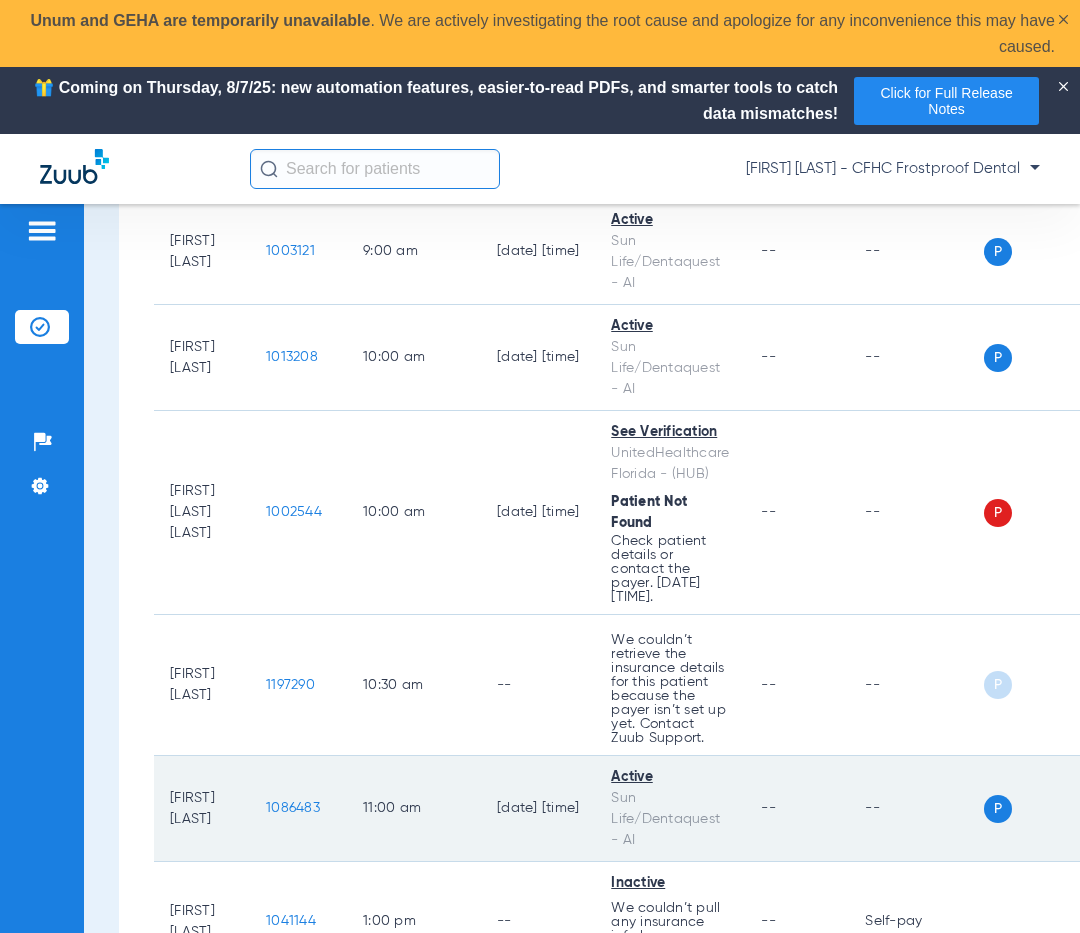 click on "1086483" 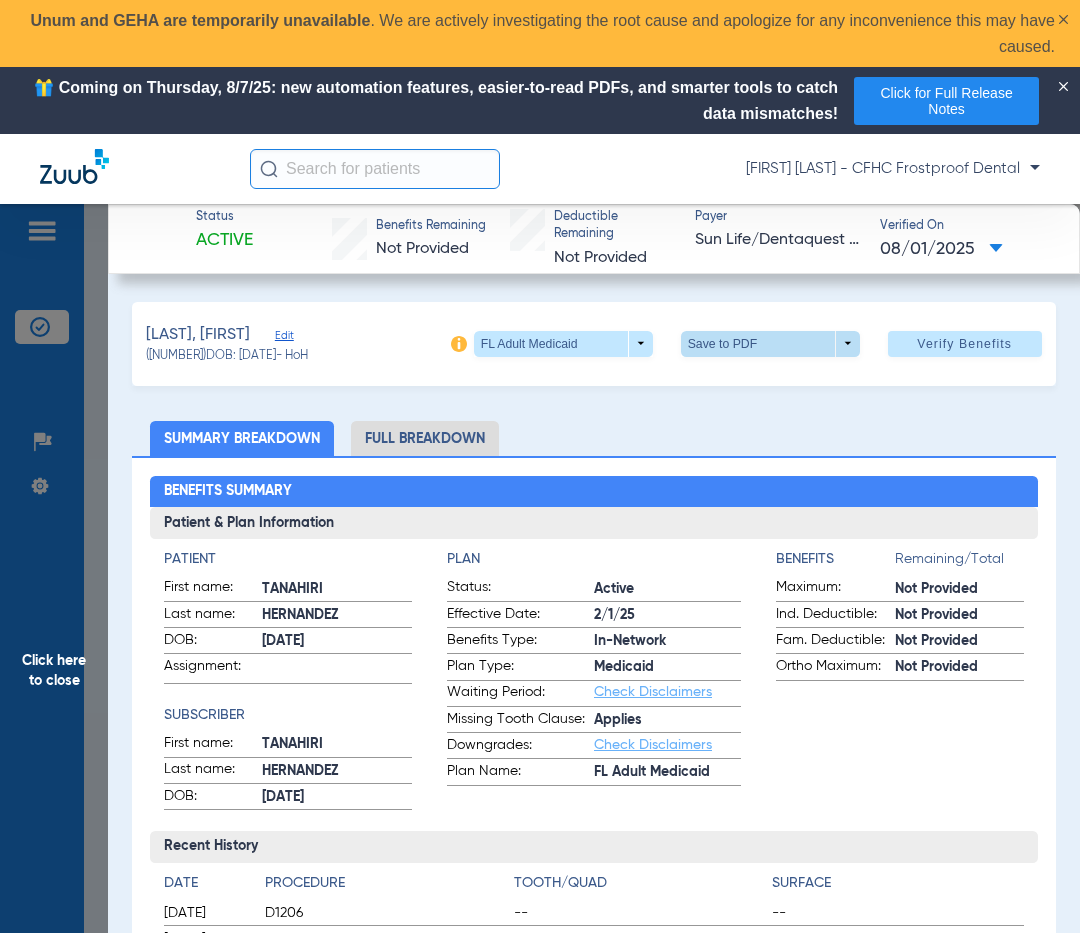 click 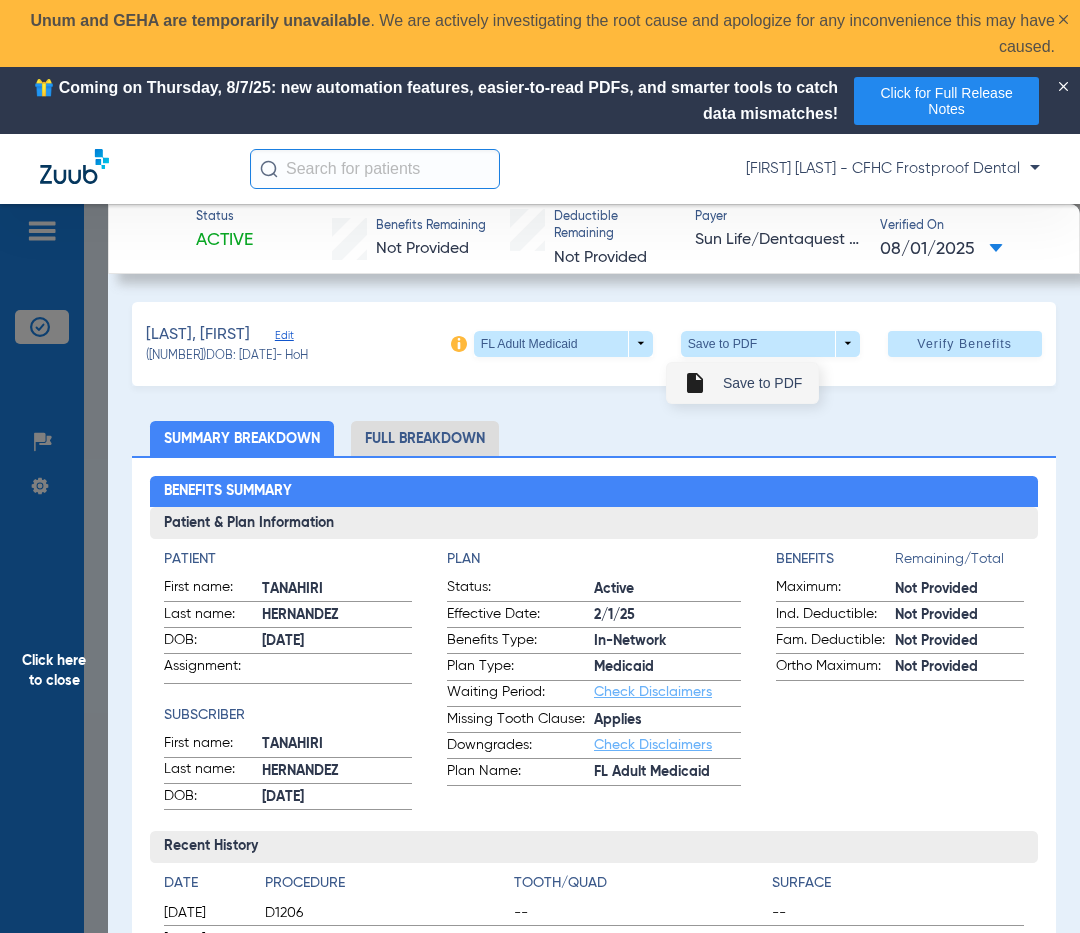 click on "Save to PDF" at bounding box center (762, 383) 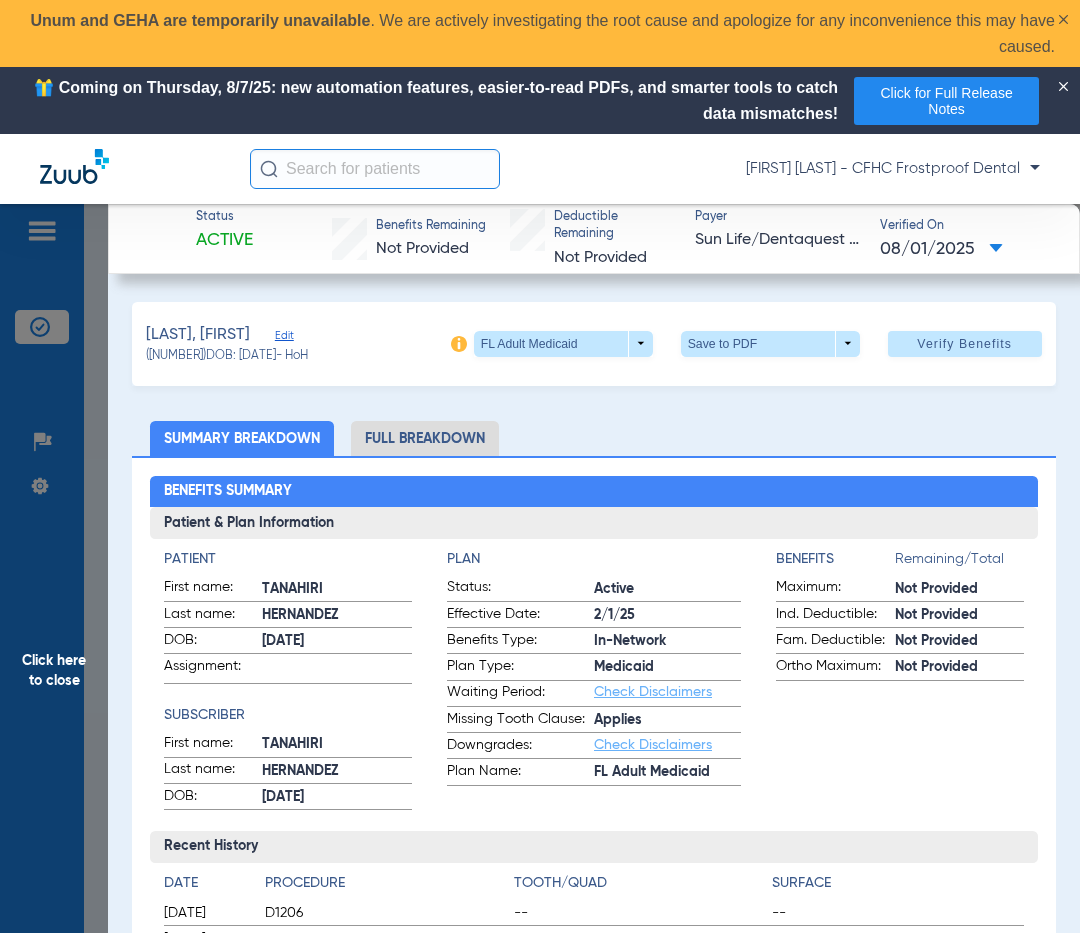 click on "Click here to close" 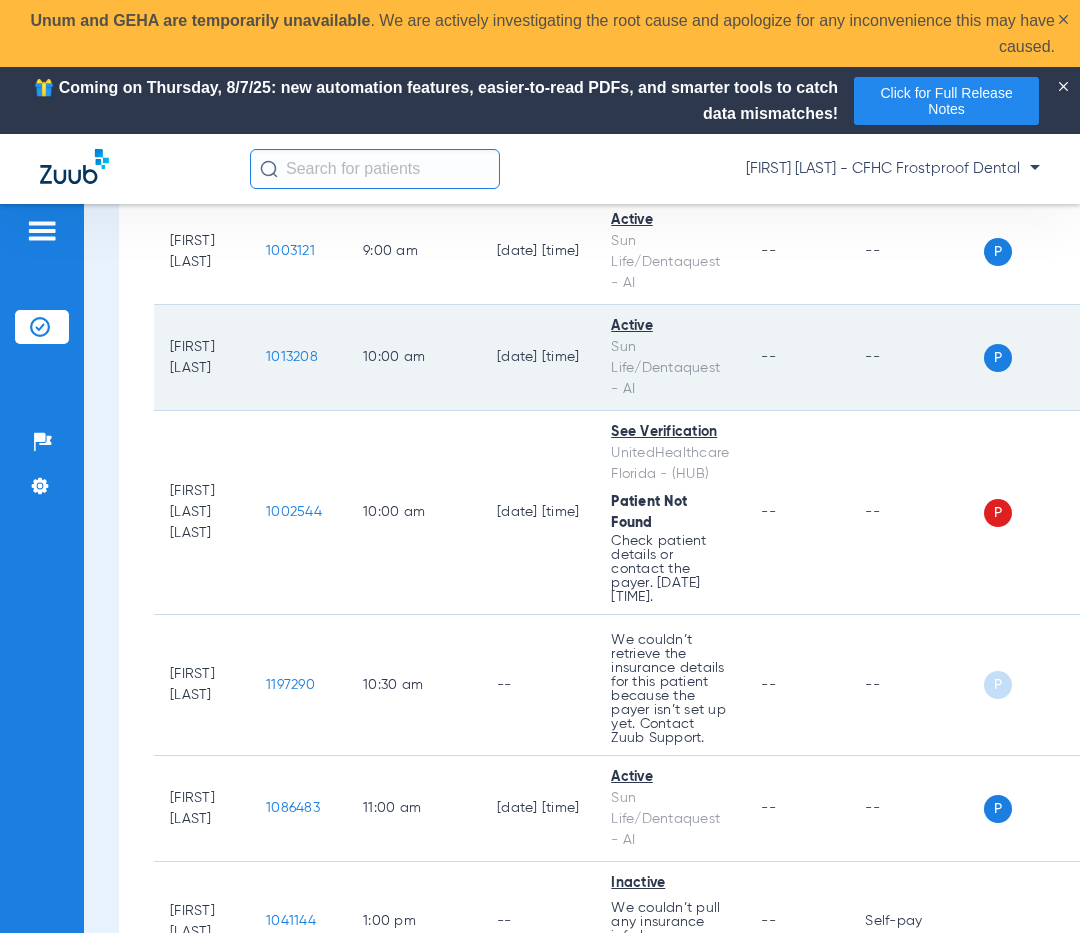 click on "10:00 AM" 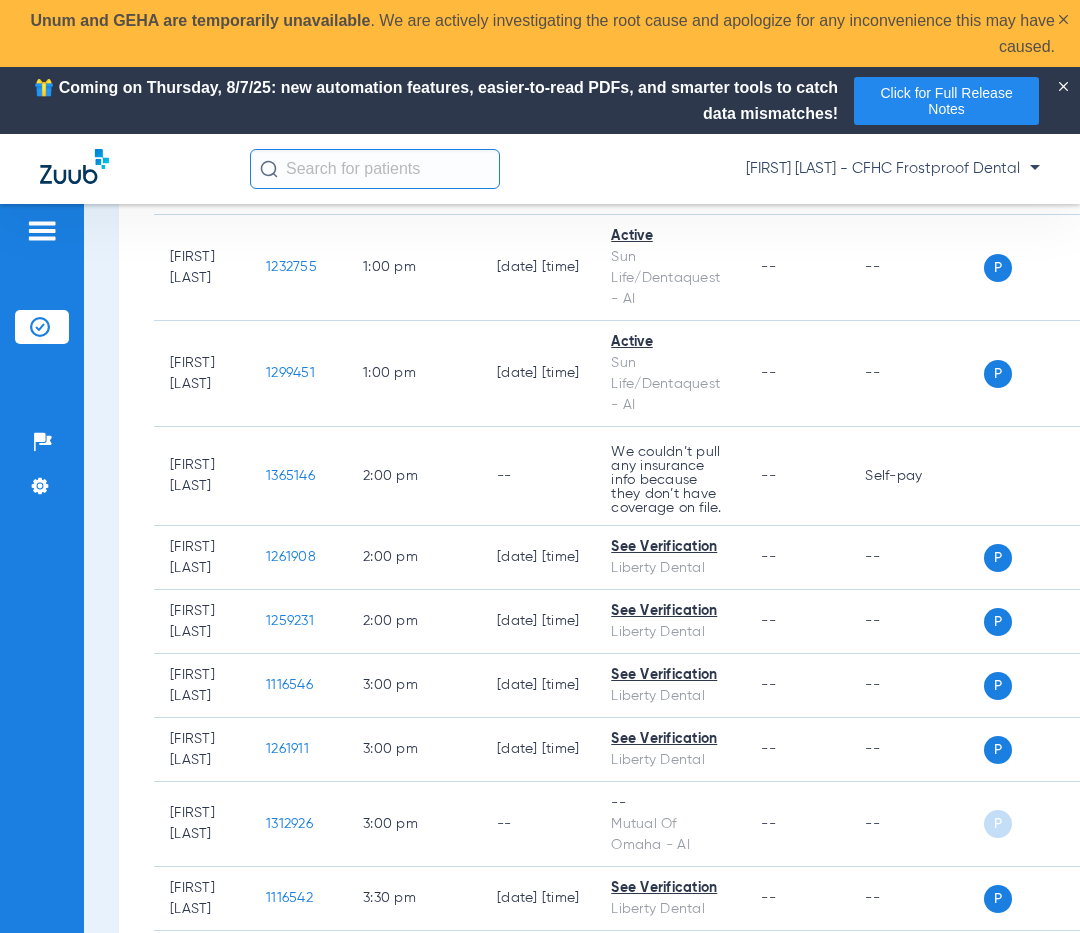 scroll, scrollTop: 1500, scrollLeft: 0, axis: vertical 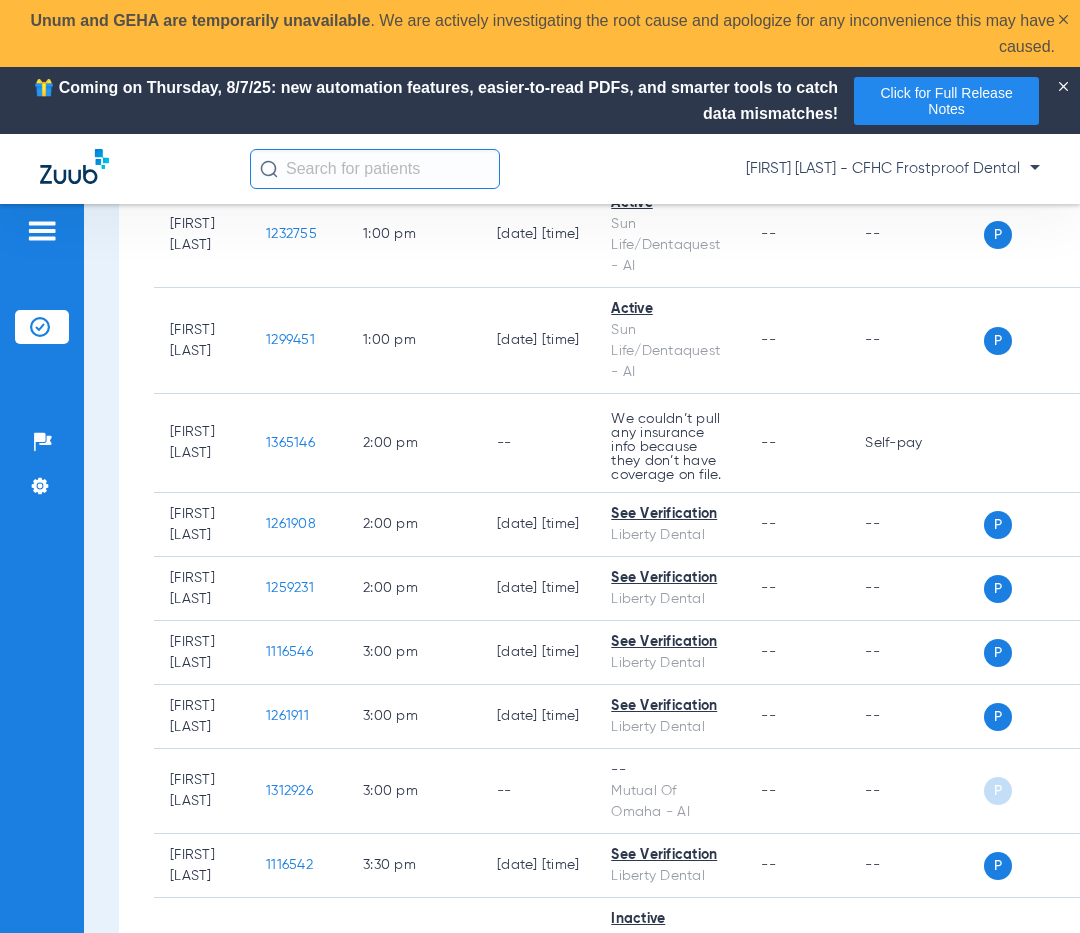 click on "Unum and GEHA are temporarily unavailable . We are actively investigating the root cause and apologize for any inconvenience this may have caused." at bounding box center [540, 33] 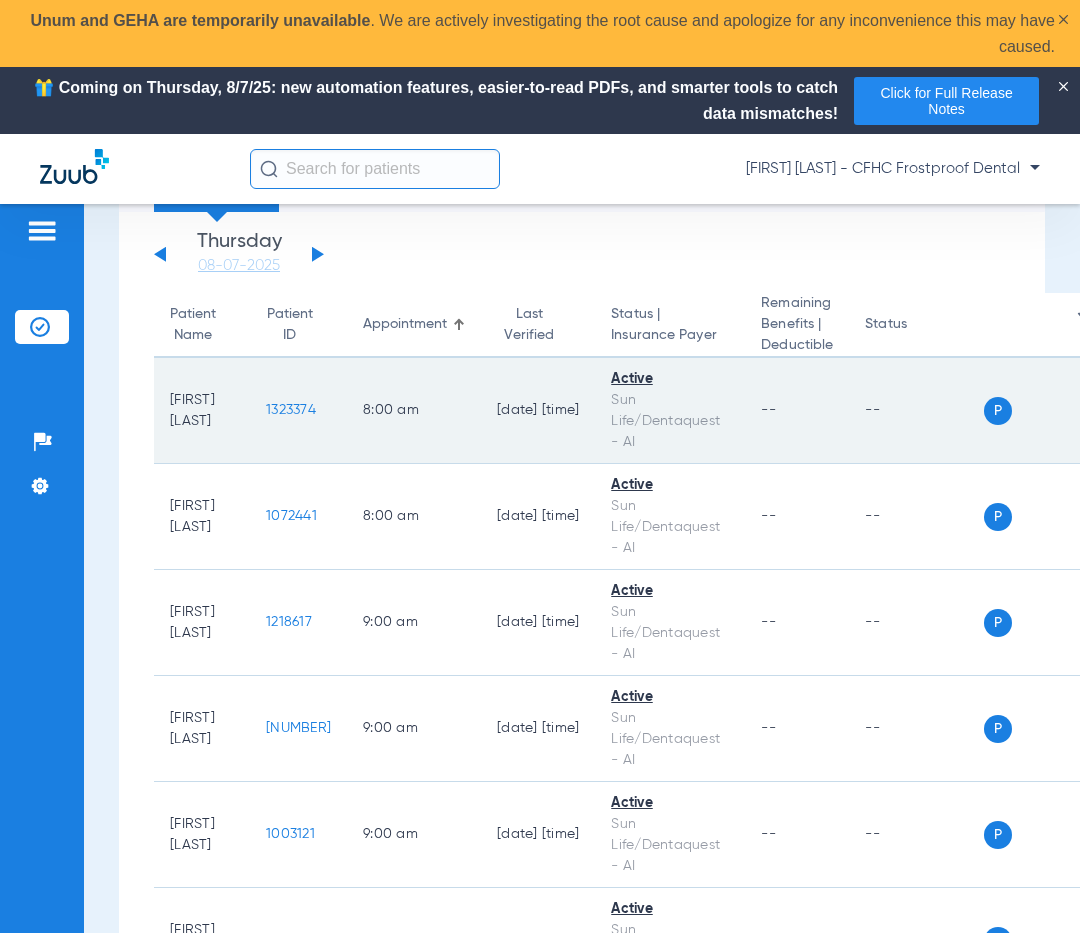 scroll, scrollTop: 100, scrollLeft: 0, axis: vertical 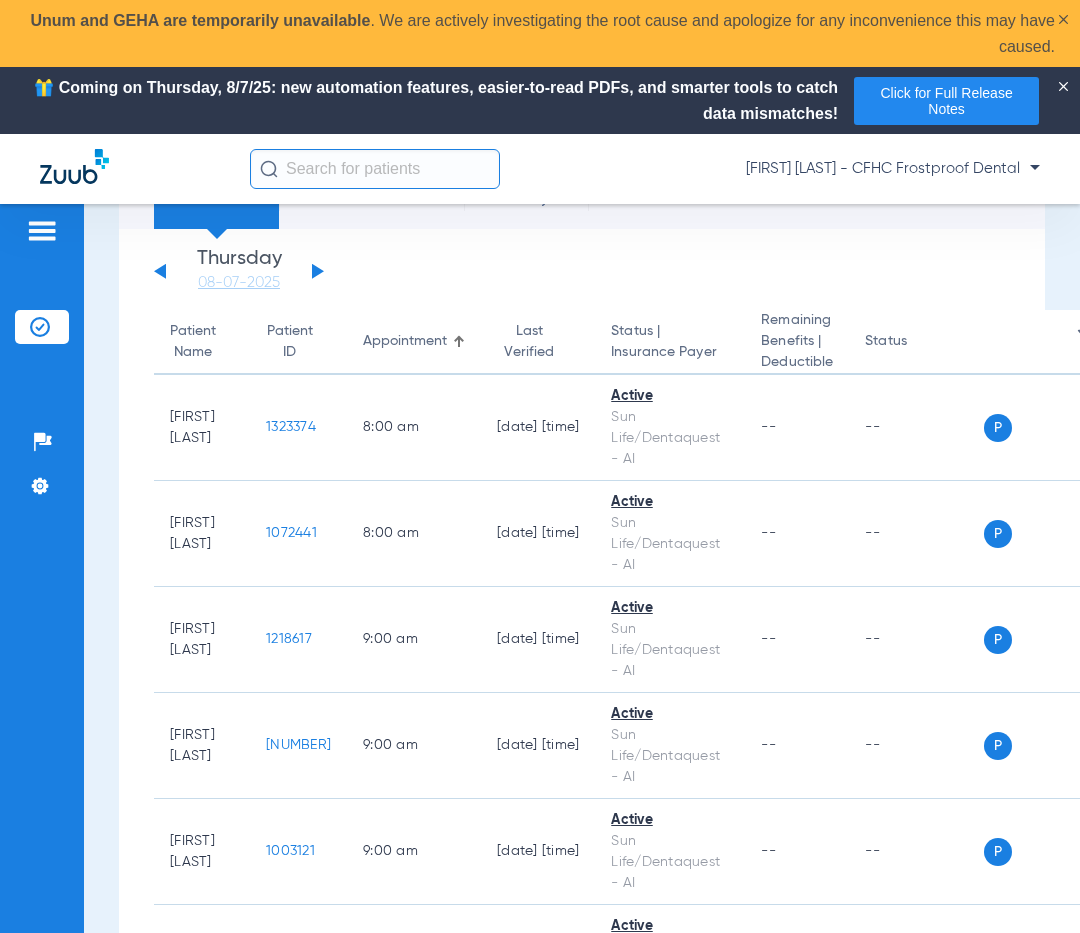 click 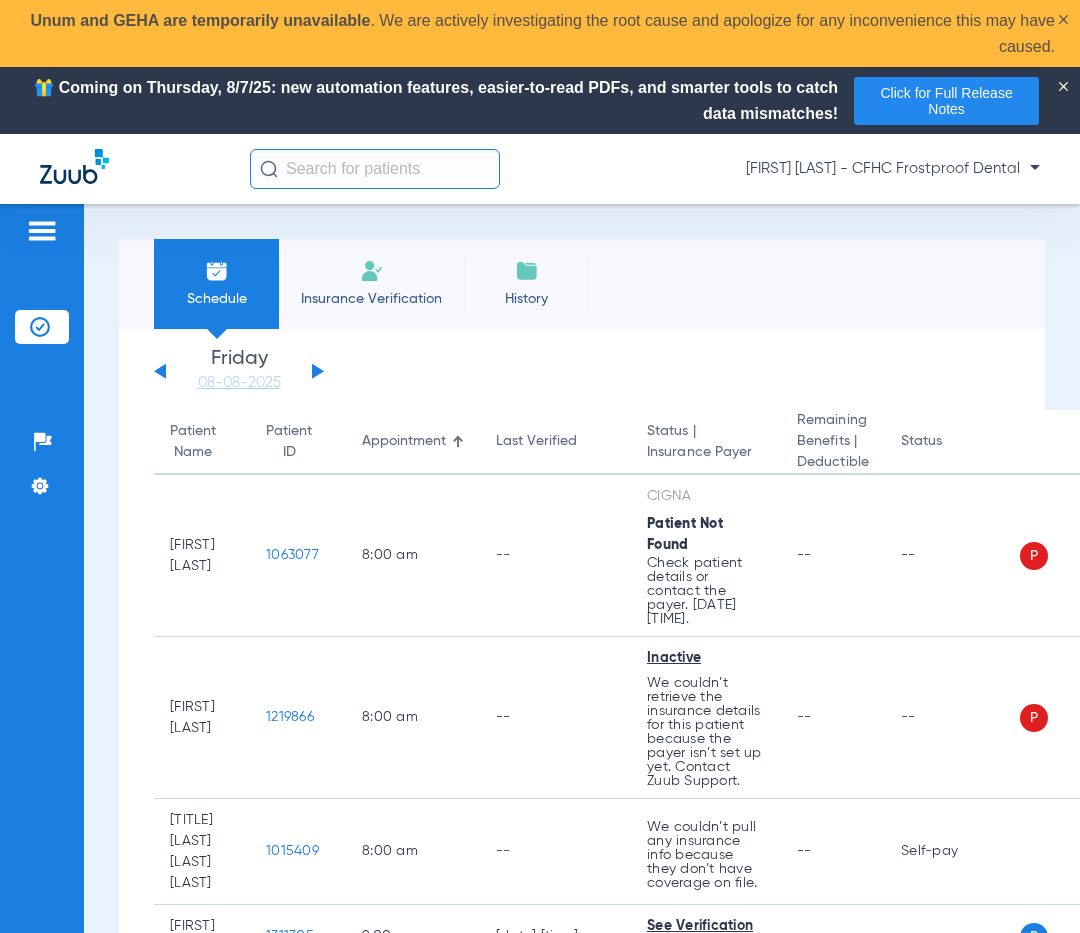 click on "[FIRST] [LAST] - CFHC Frostproof Dental" 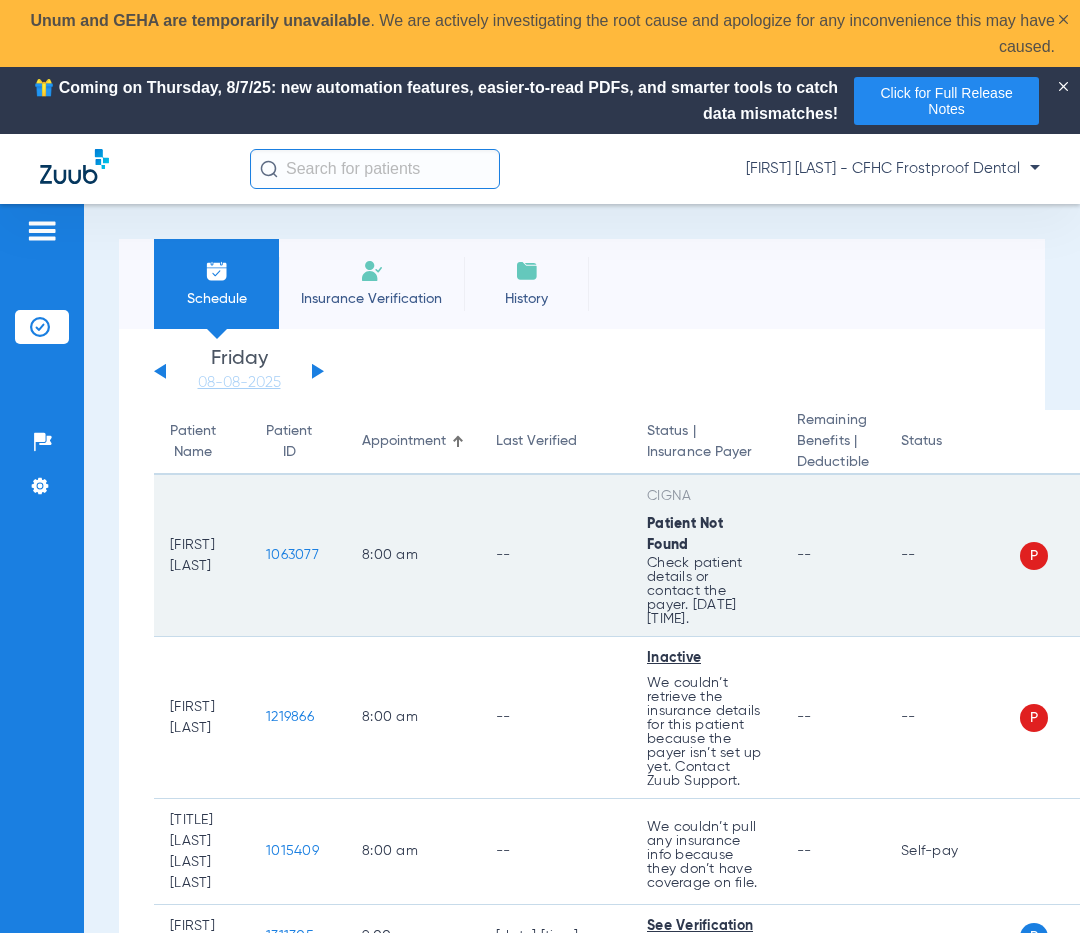 click on "1063077" 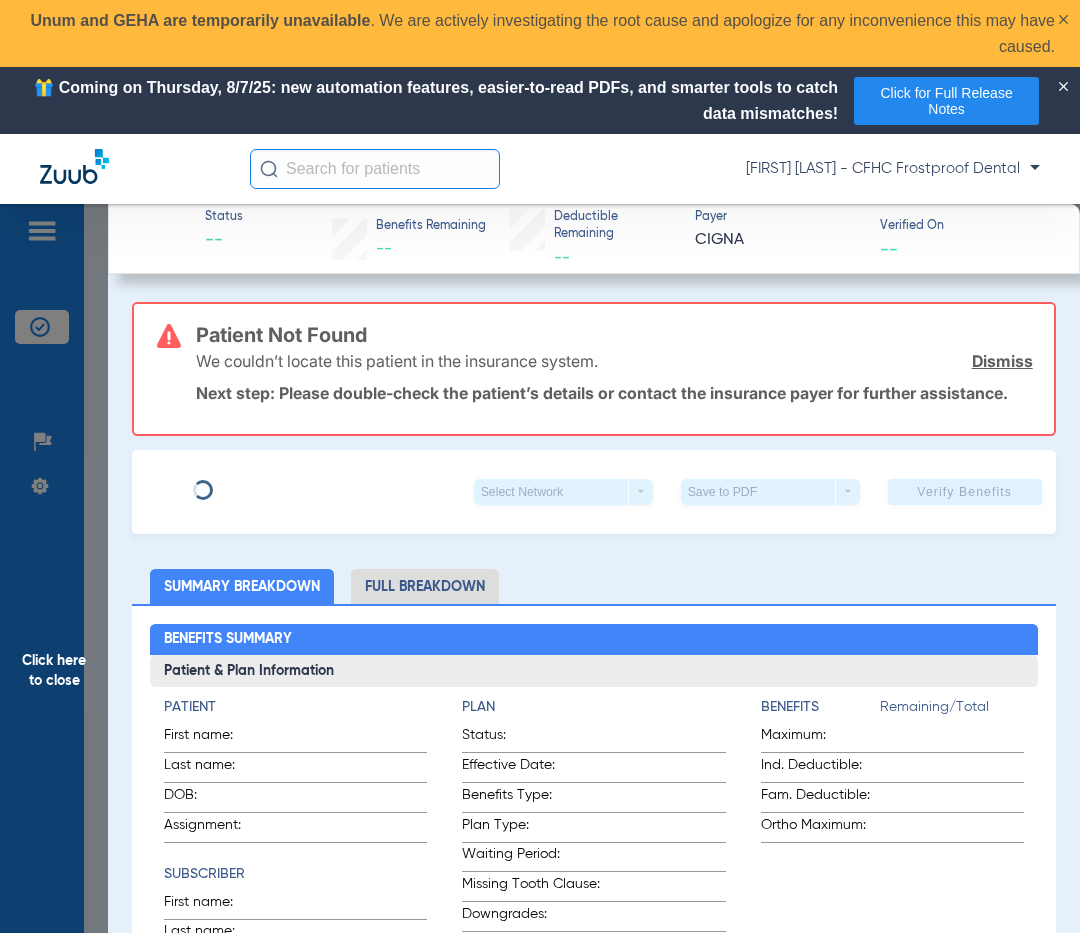 type on "MOISES" 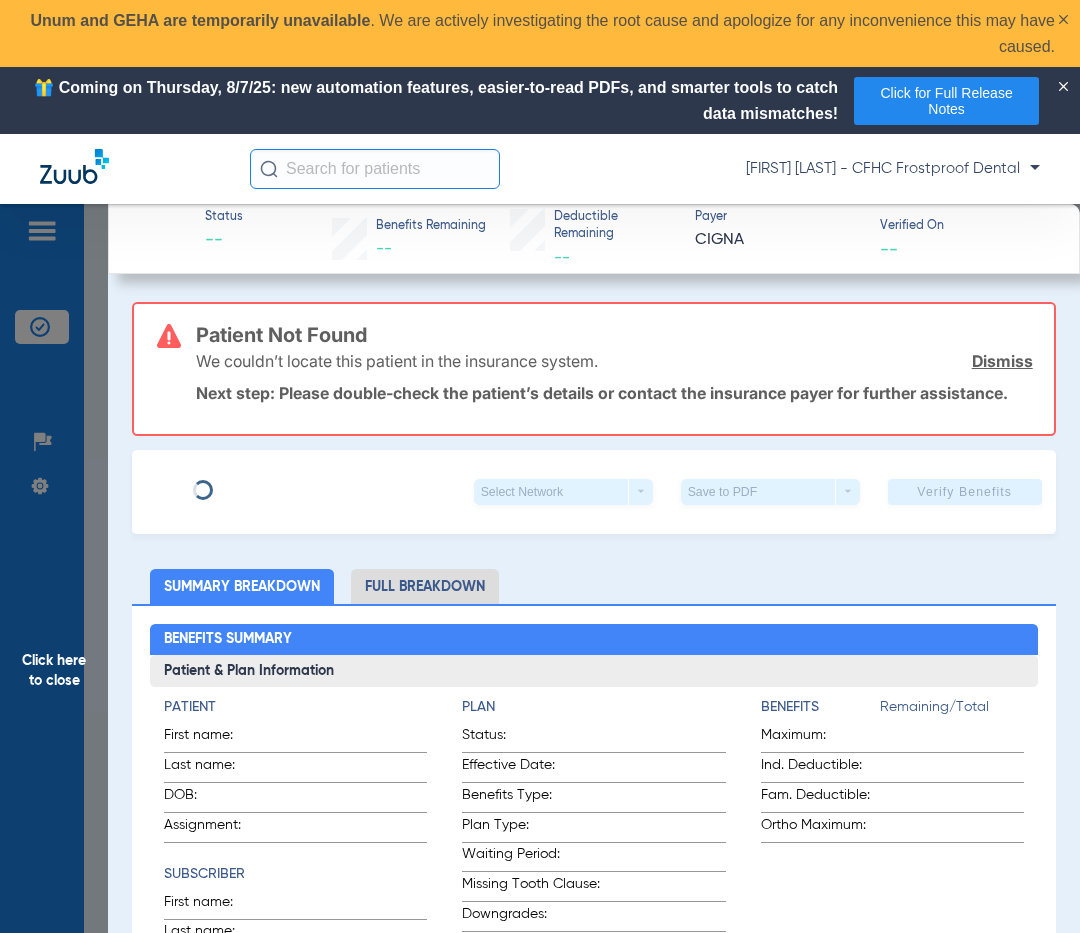 type on "ORTIZ" 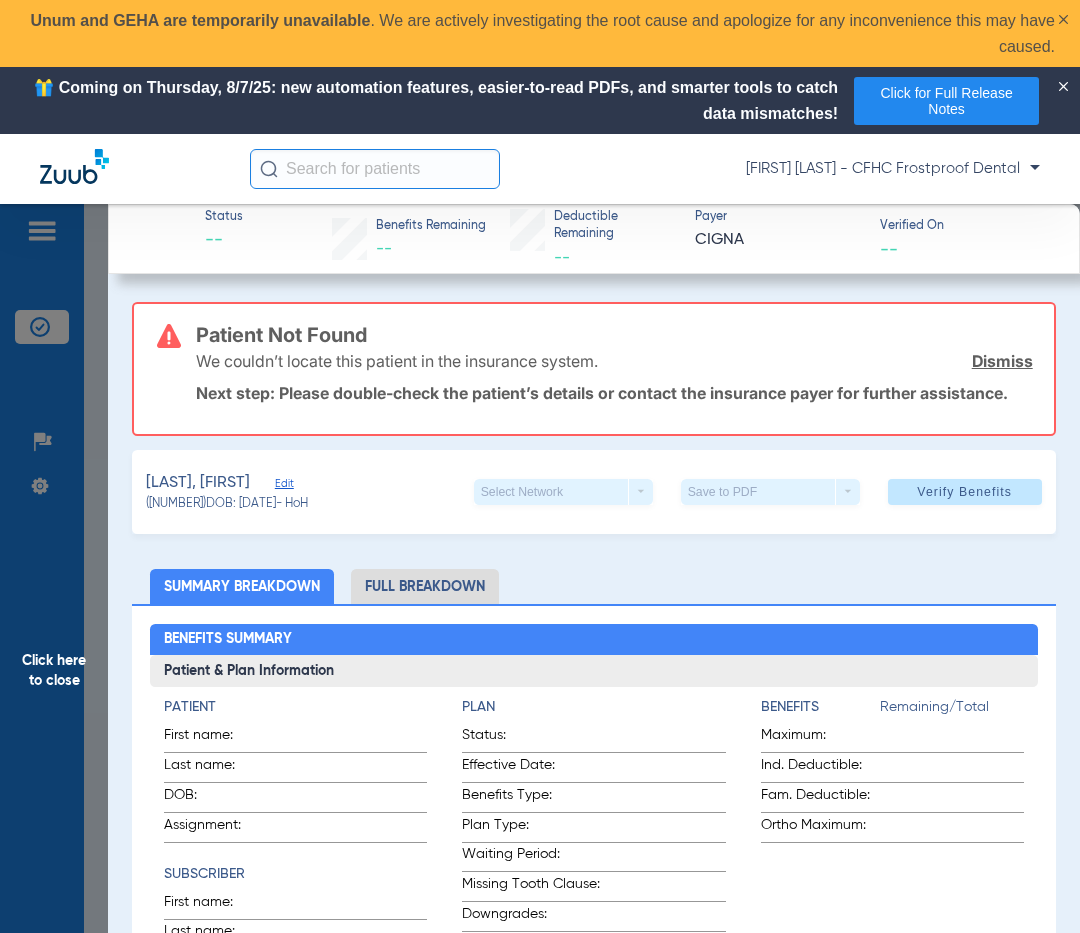 click on "Edit" 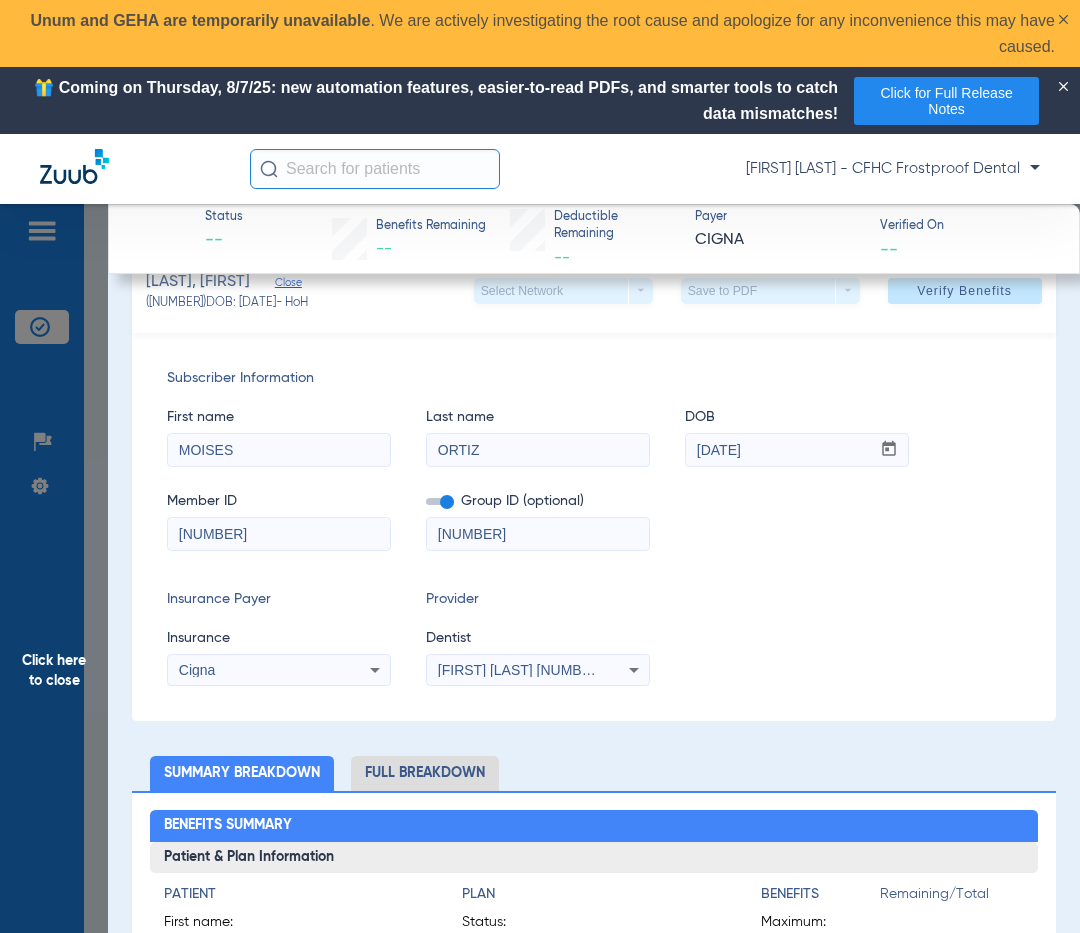 scroll, scrollTop: 300, scrollLeft: 0, axis: vertical 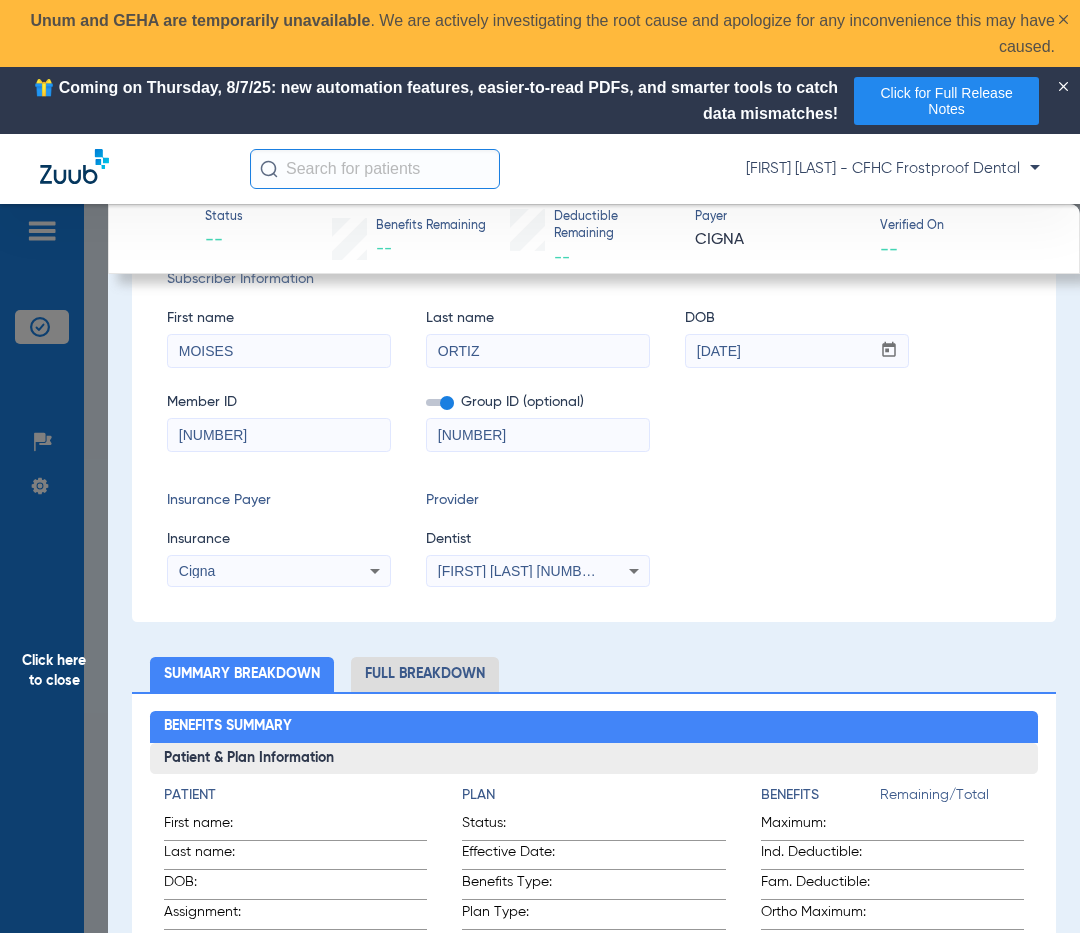 drag, startPoint x: 507, startPoint y: 440, endPoint x: 335, endPoint y: 441, distance: 172.00291 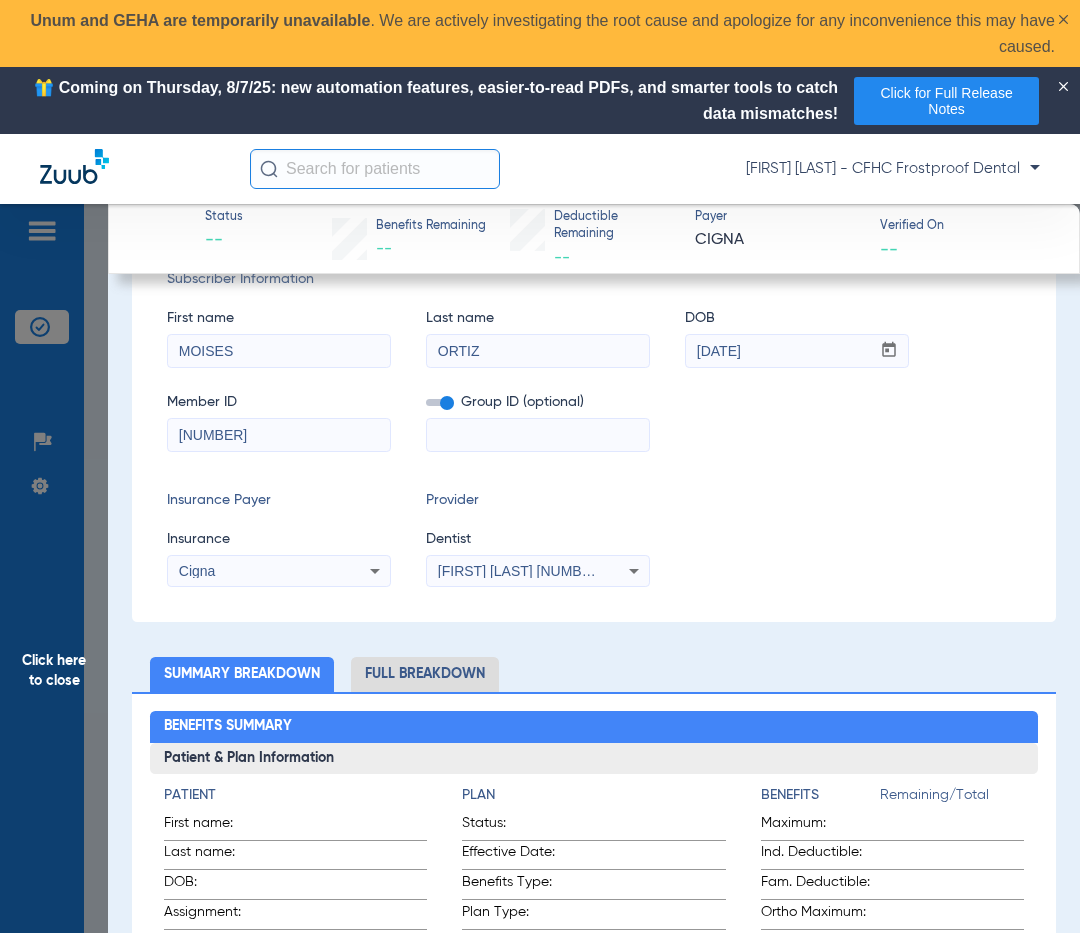 type 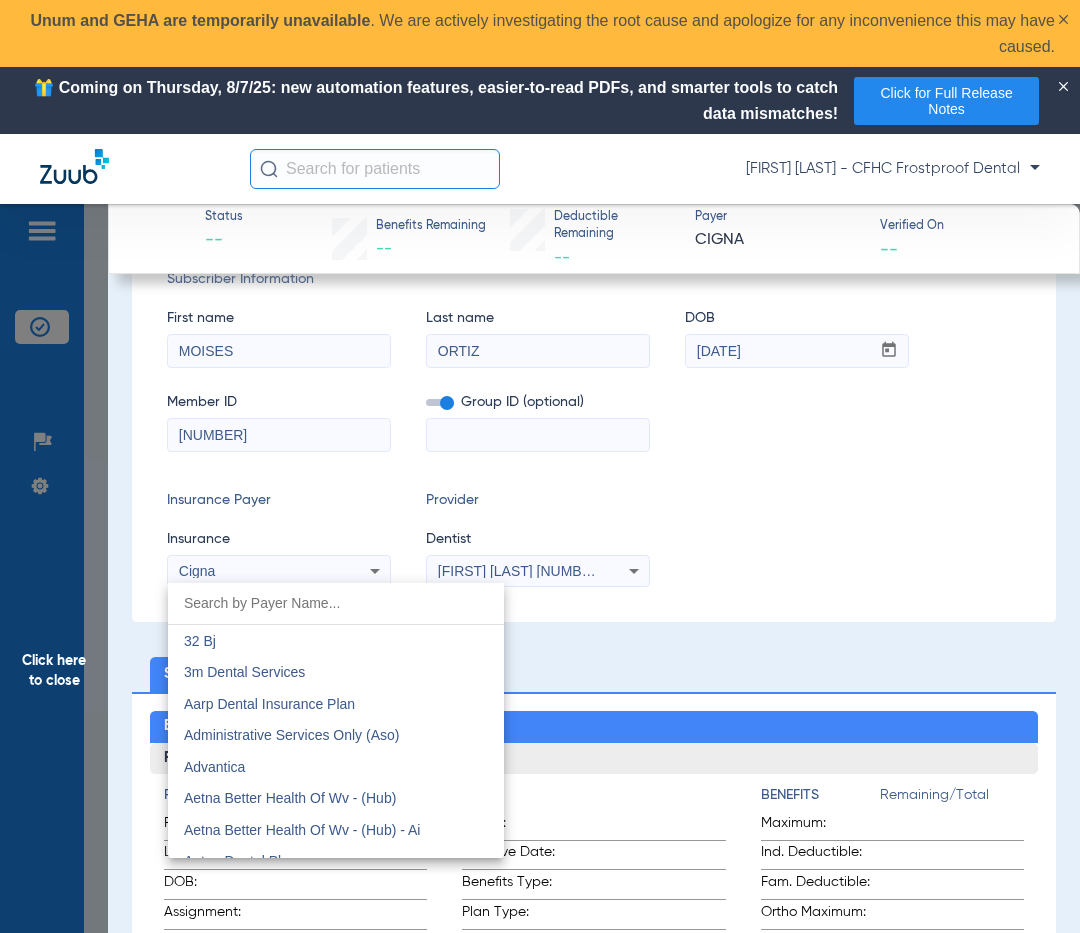 scroll, scrollTop: 2729, scrollLeft: 0, axis: vertical 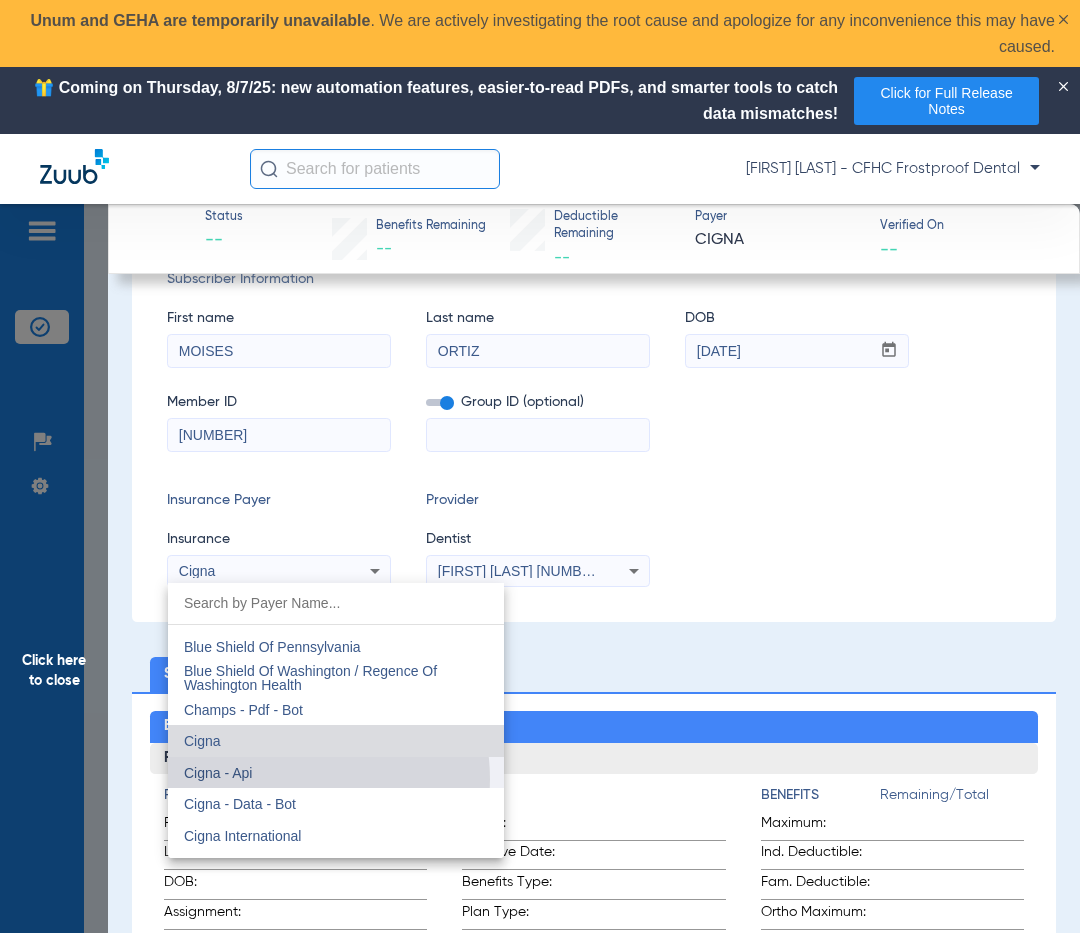 click on "Cigna - Api" at bounding box center [336, 773] 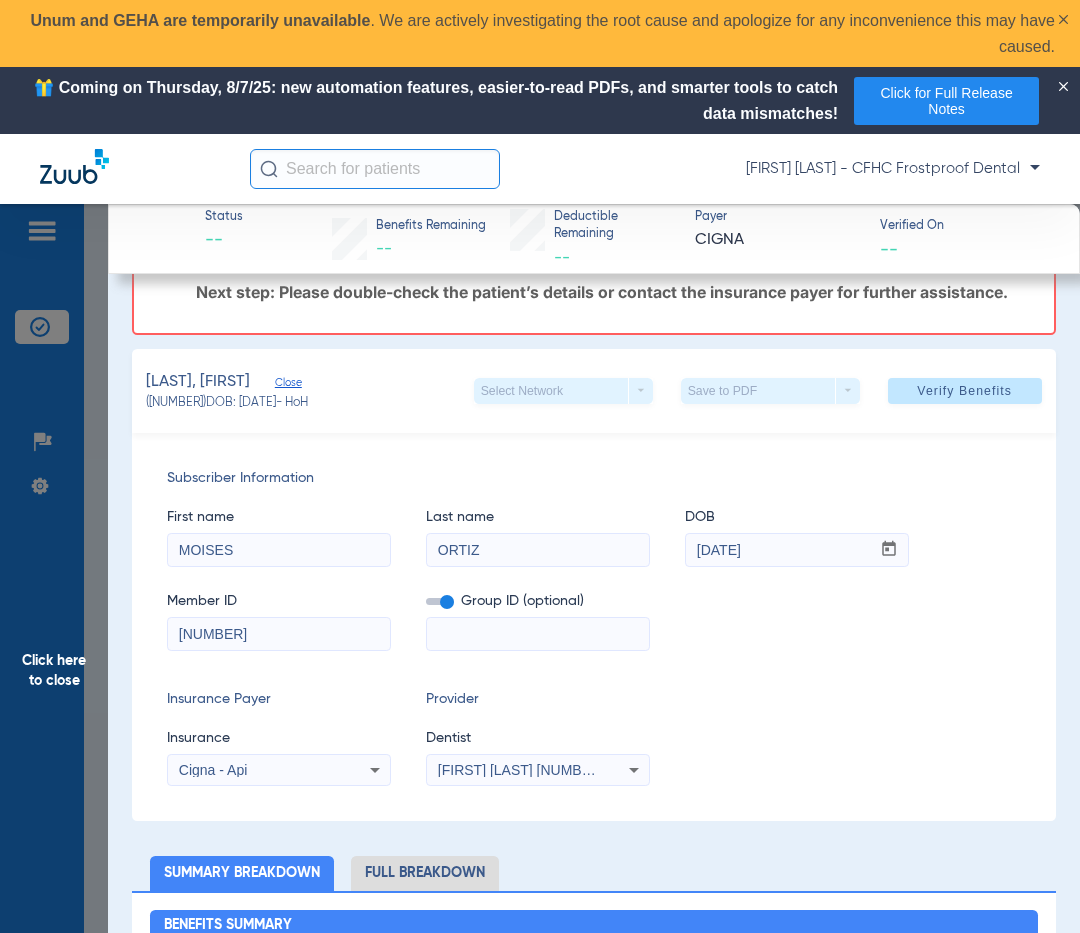 scroll, scrollTop: 100, scrollLeft: 0, axis: vertical 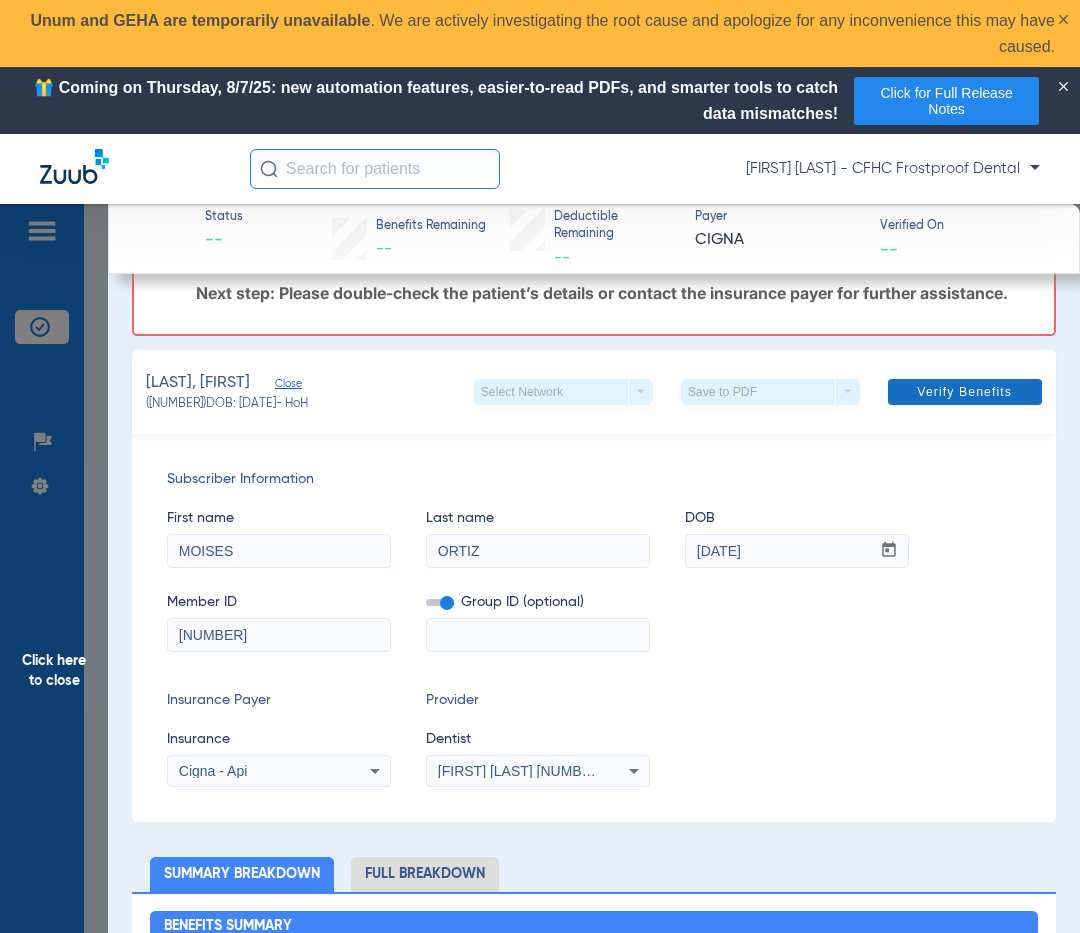 click on "Verify Benefits" 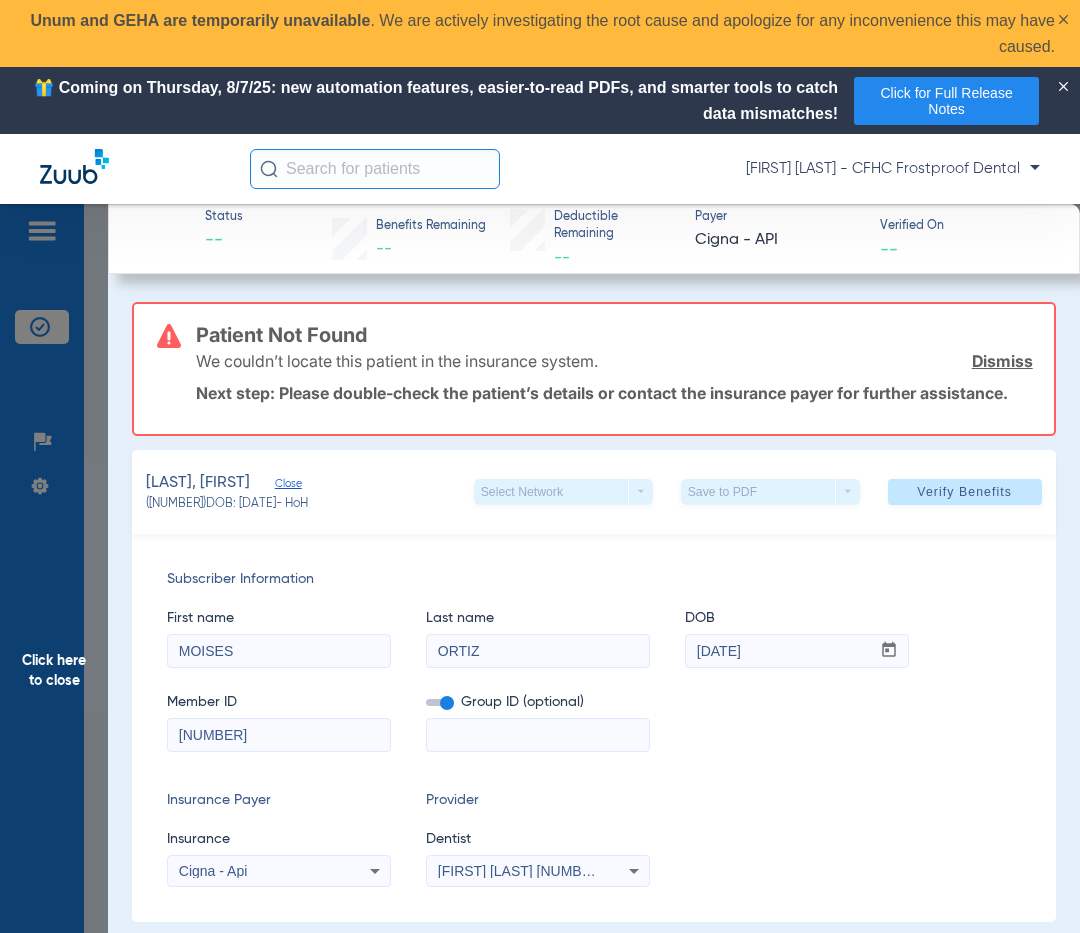 scroll, scrollTop: 100, scrollLeft: 0, axis: vertical 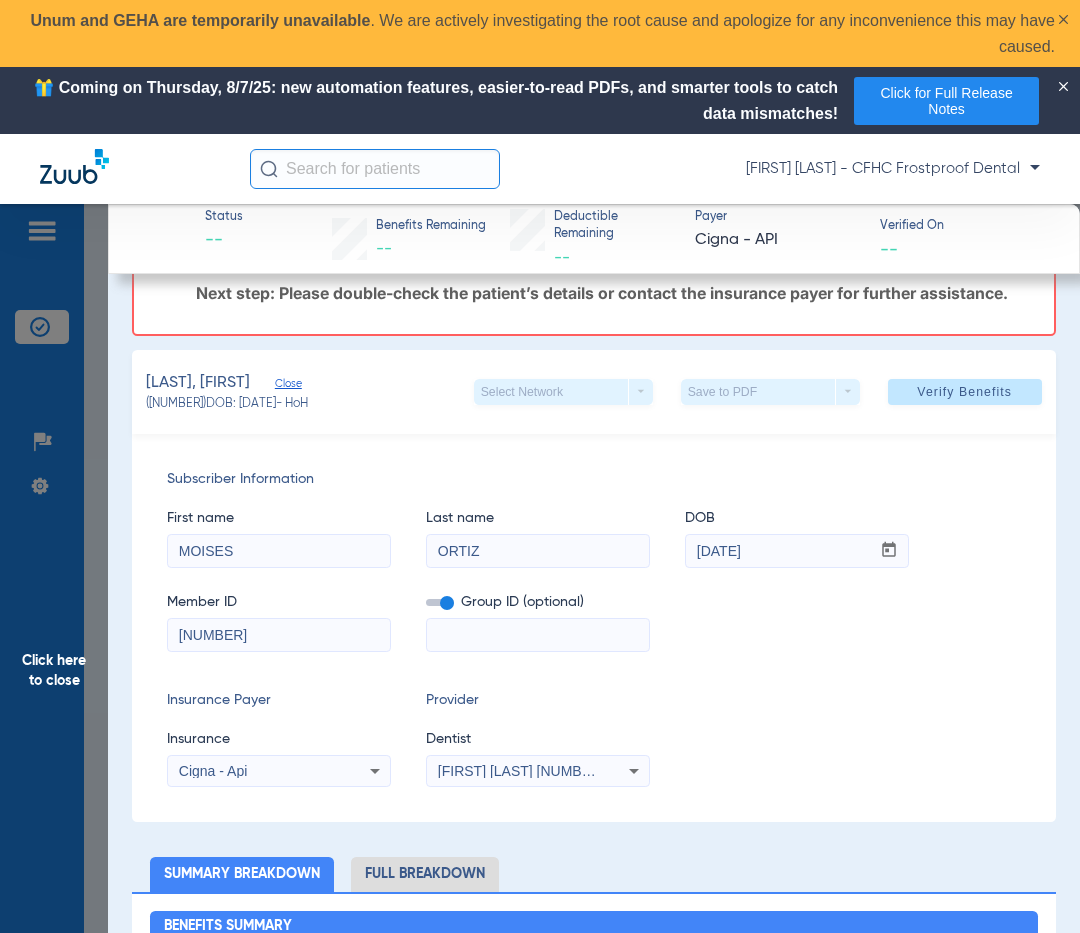 click on "Click here to close" 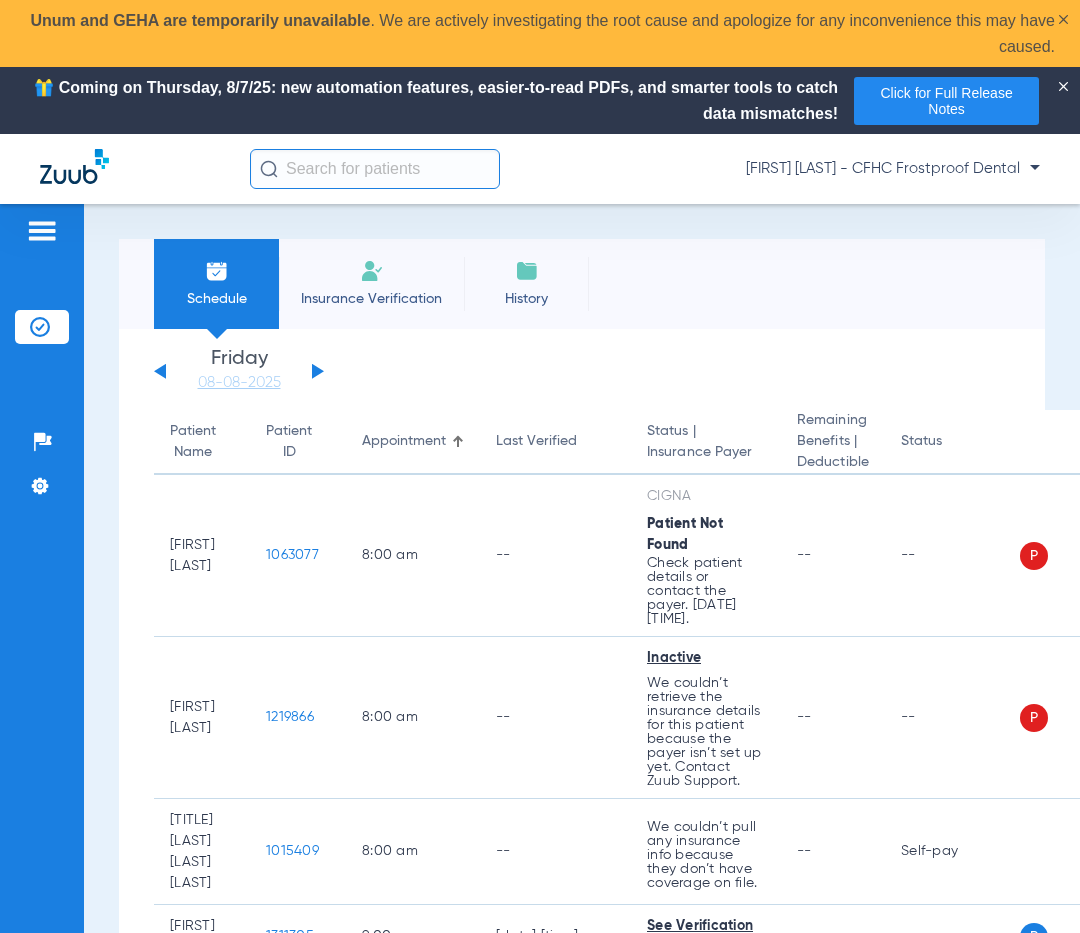 click 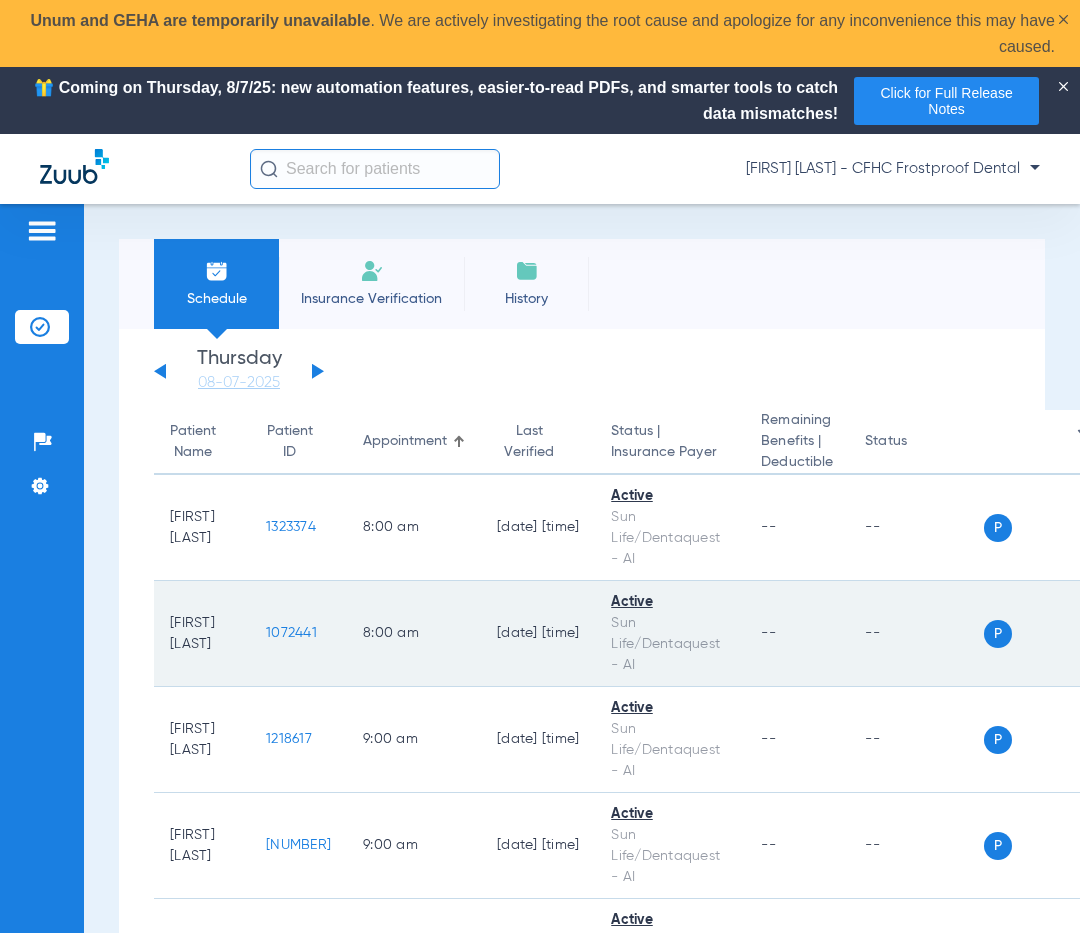 click on "1072441" 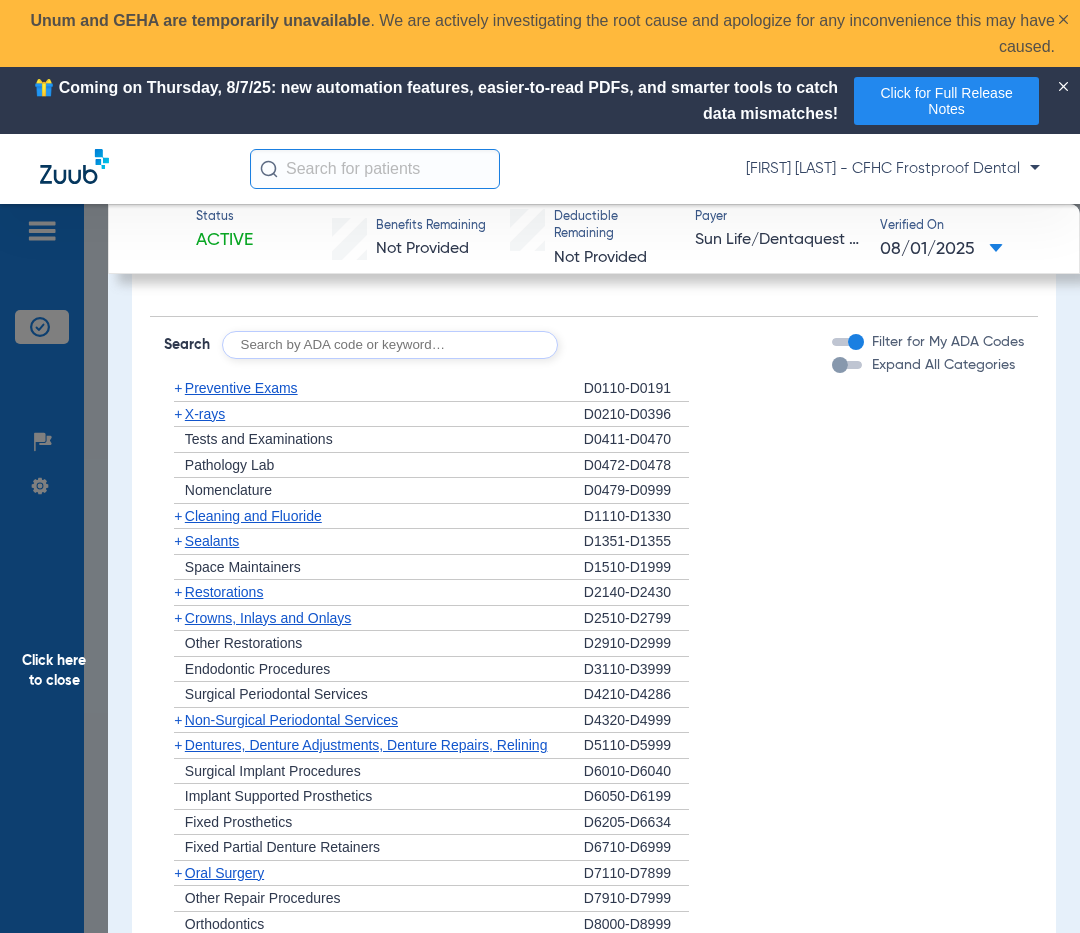 scroll, scrollTop: 1300, scrollLeft: 0, axis: vertical 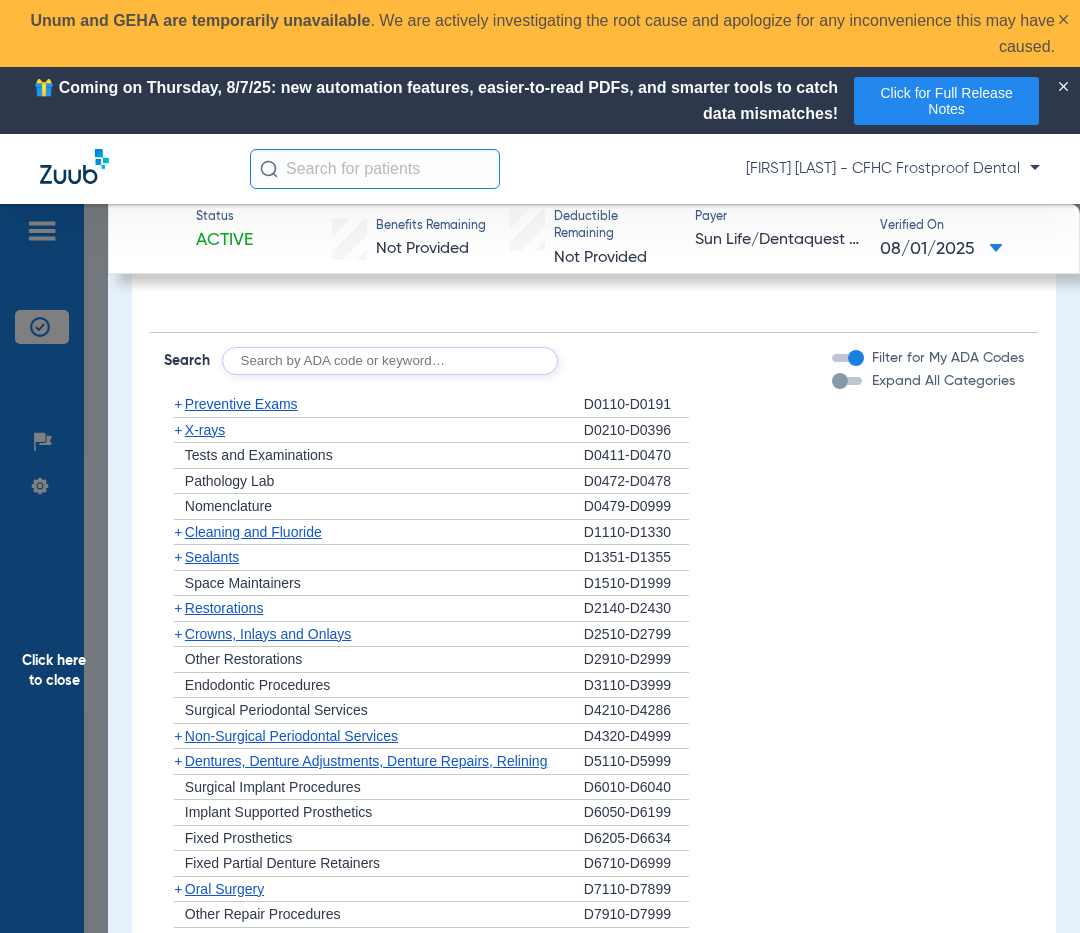 click 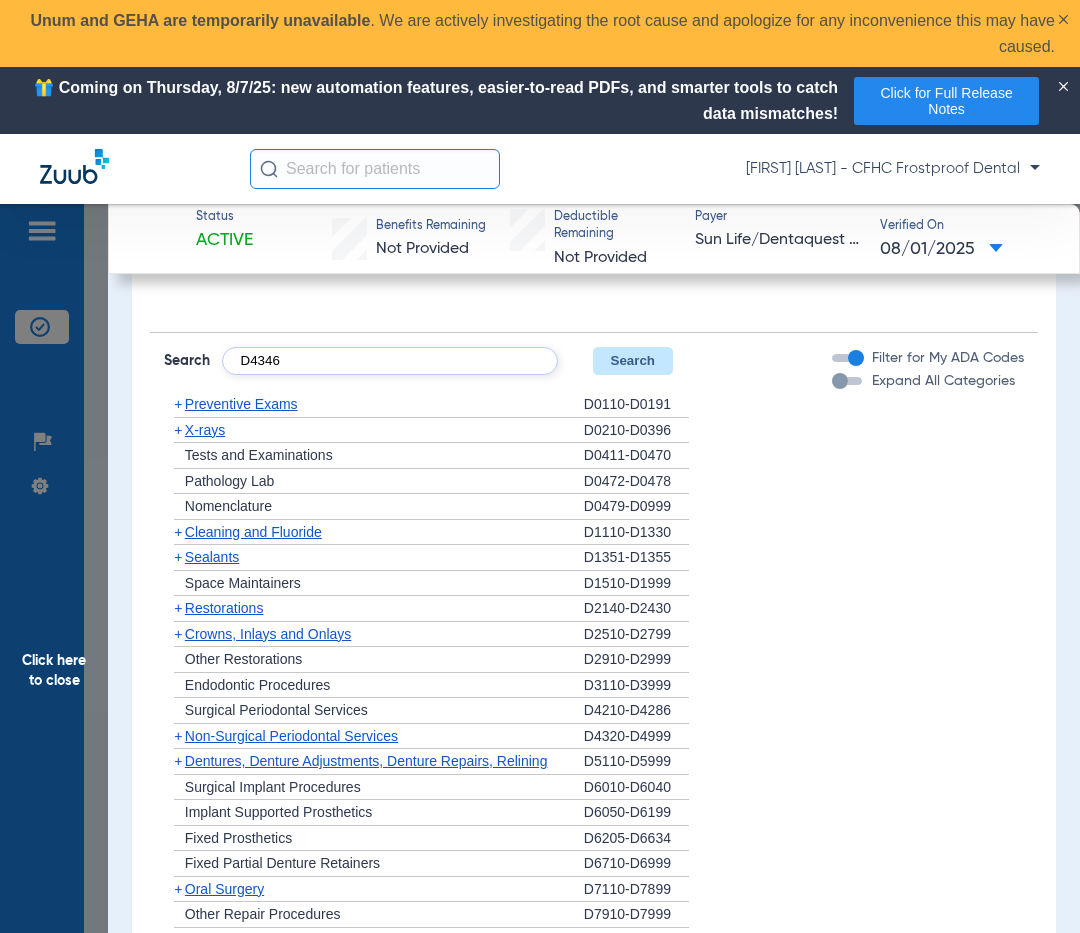 type on "D4346" 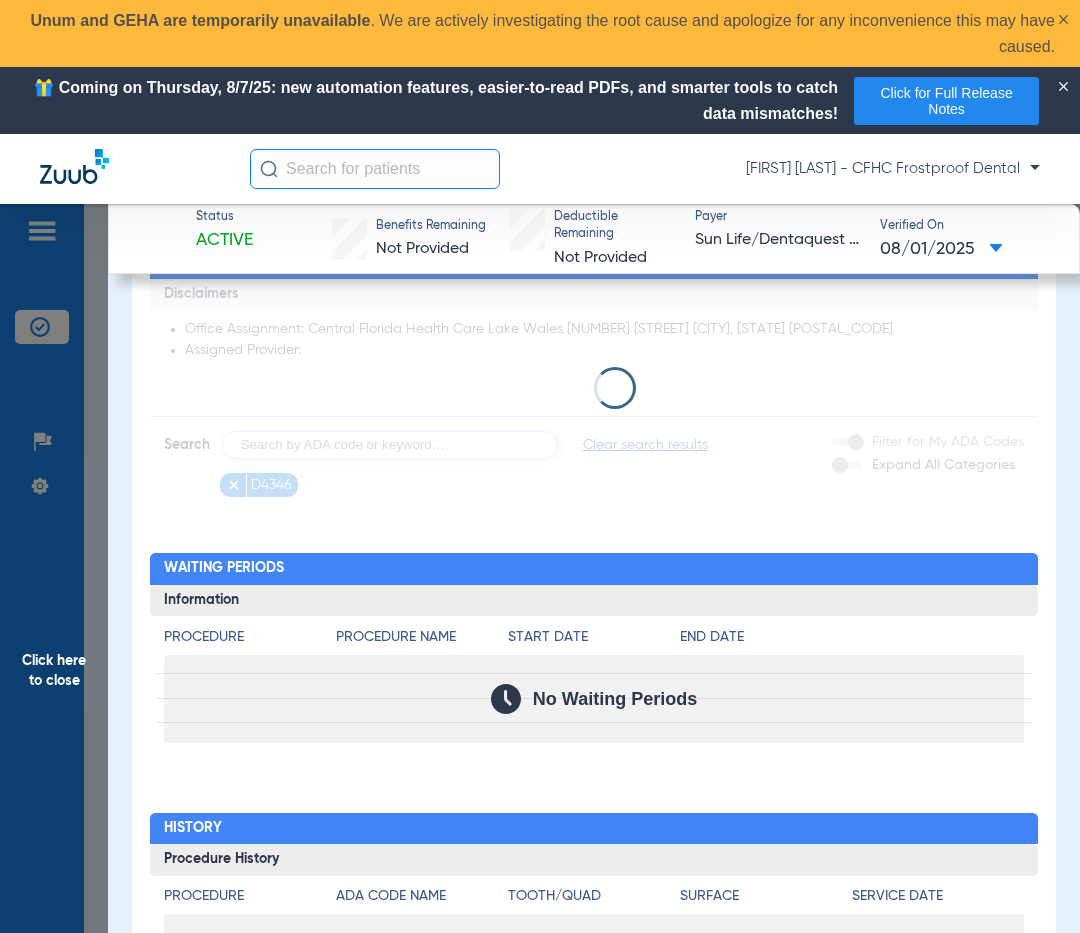 scroll, scrollTop: 1241, scrollLeft: 0, axis: vertical 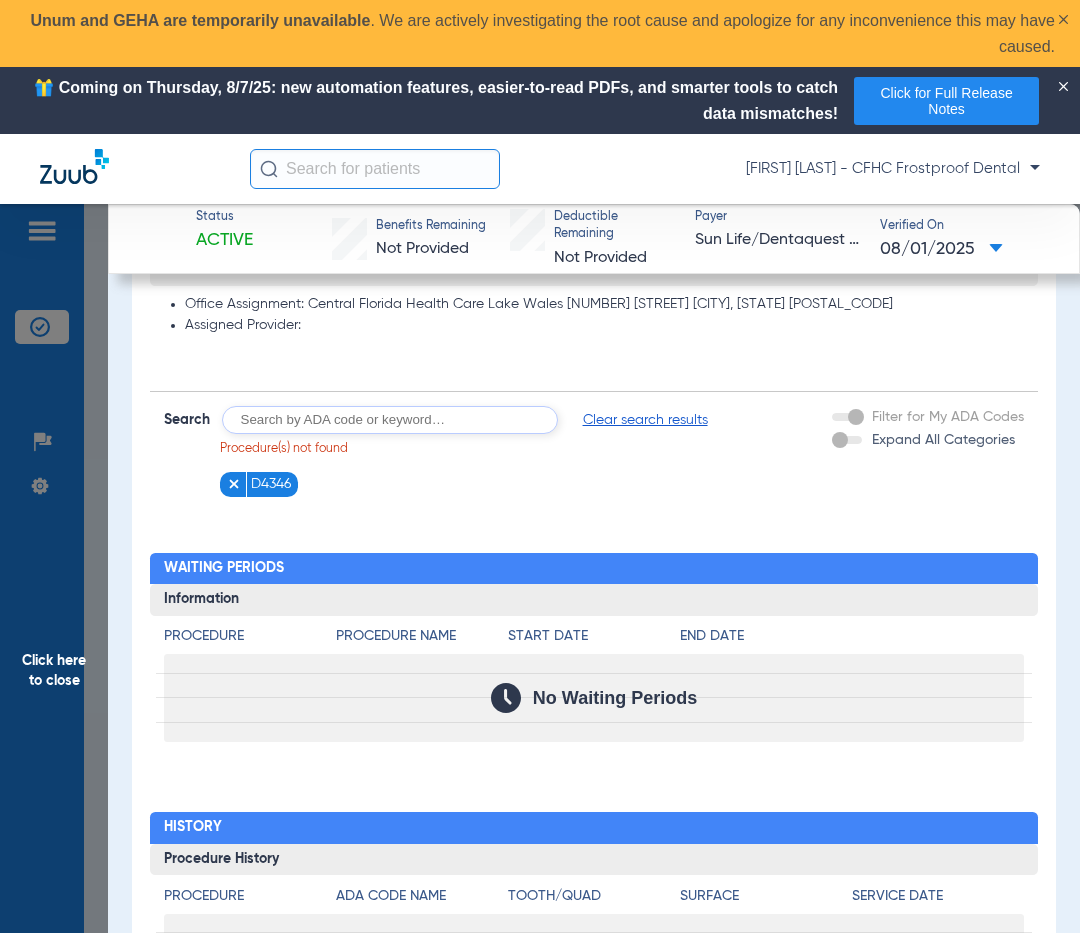 click on "Click here to close" 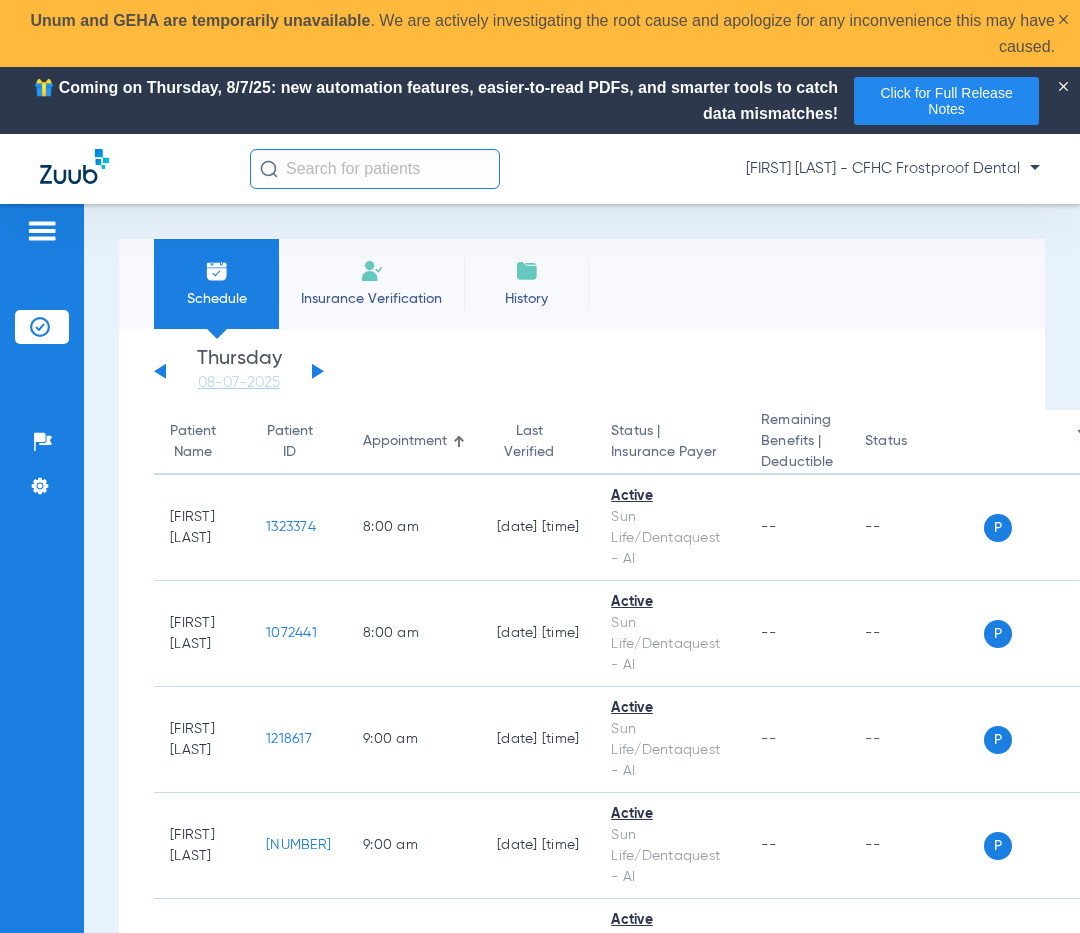 click on "Sunday   06-01-2025   Monday   06-02-2025   Tuesday   06-03-2025   Wednesday   06-04-2025   Thursday   06-05-2025   Friday   06-06-2025   Saturday   06-07-2025   Sunday   06-08-2025   Monday   06-09-2025   Tuesday   06-10-2025   Wednesday   06-11-2025   Thursday   06-12-2025   Friday   06-13-2025   Saturday   06-14-2025   Sunday   06-15-2025   Monday   06-16-2025   Tuesday   06-17-2025   Wednesday   06-18-2025   Thursday   06-19-2025   Friday   06-20-2025   Saturday   06-21-2025   Sunday   06-22-2025   Monday   06-23-2025   Tuesday   06-24-2025   Wednesday   06-25-2025   Thursday   06-26-2025   Friday   06-27-2025   Saturday   06-28-2025   Sunday   06-29-2025   Monday   06-30-2025   Tuesday   07-01-2025   Wednesday   07-02-2025   Thursday   07-03-2025   Friday   07-04-2025   Saturday   07-05-2025   Sunday   07-06-2025   Monday   07-07-2025   Tuesday   07-08-2025   Wednesday   07-09-2025   Thursday   07-10-2025   Friday   07-11-2025   Saturday   07-12-2025   Sunday   07-13-2025   Monday   07-14-2025   Friday" 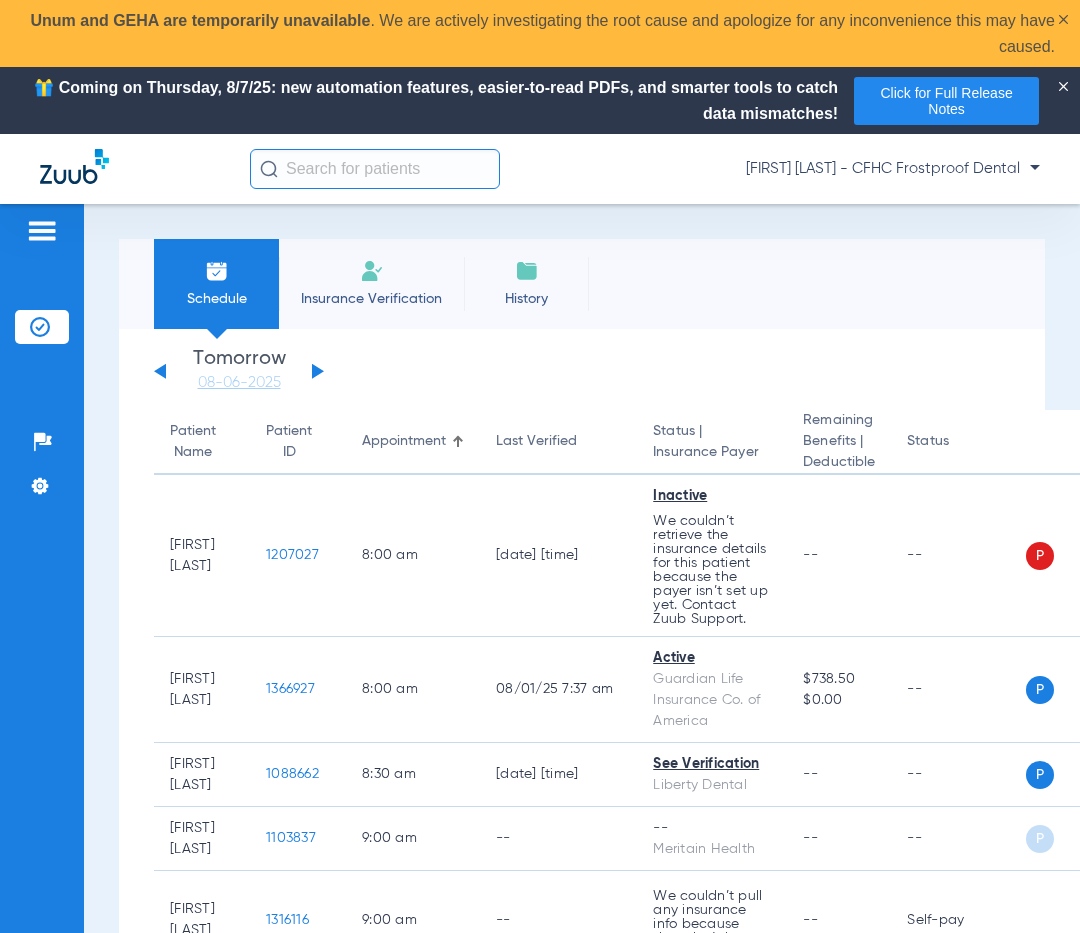 click 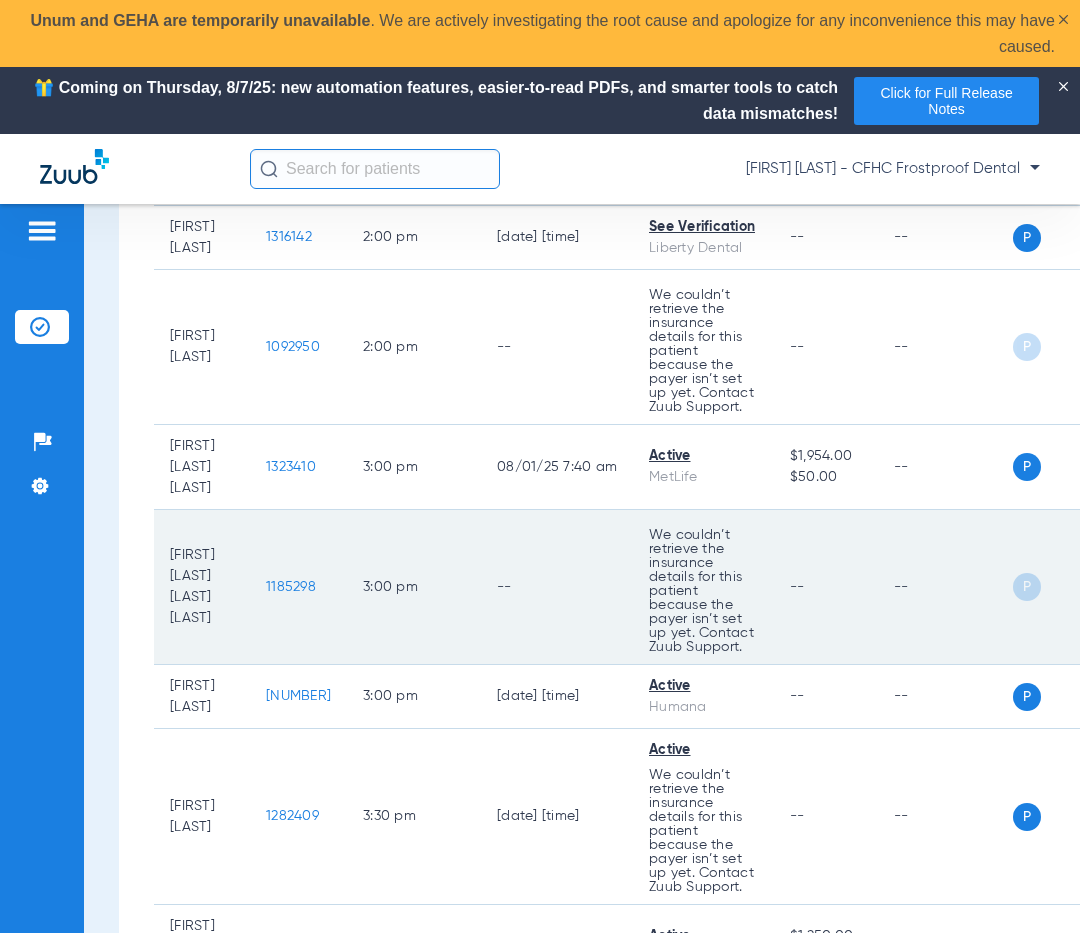 scroll, scrollTop: 971, scrollLeft: 0, axis: vertical 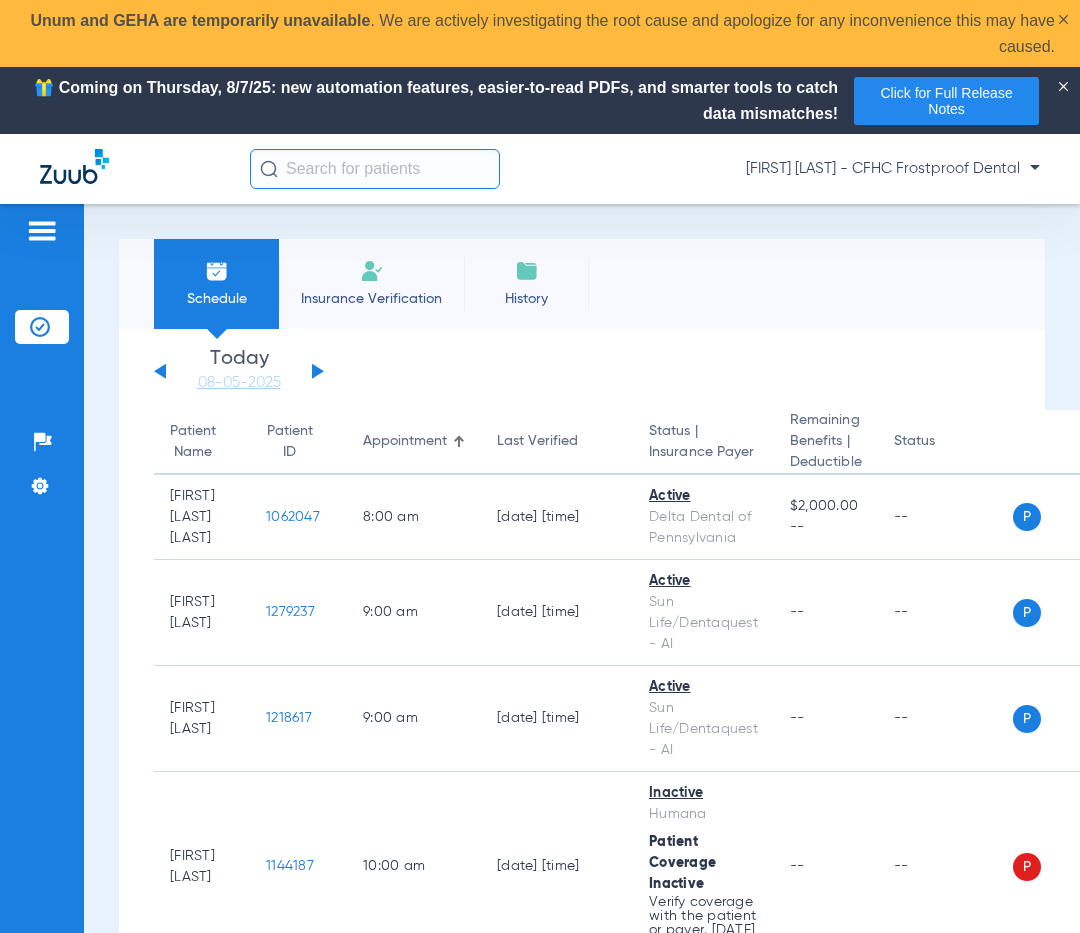 click 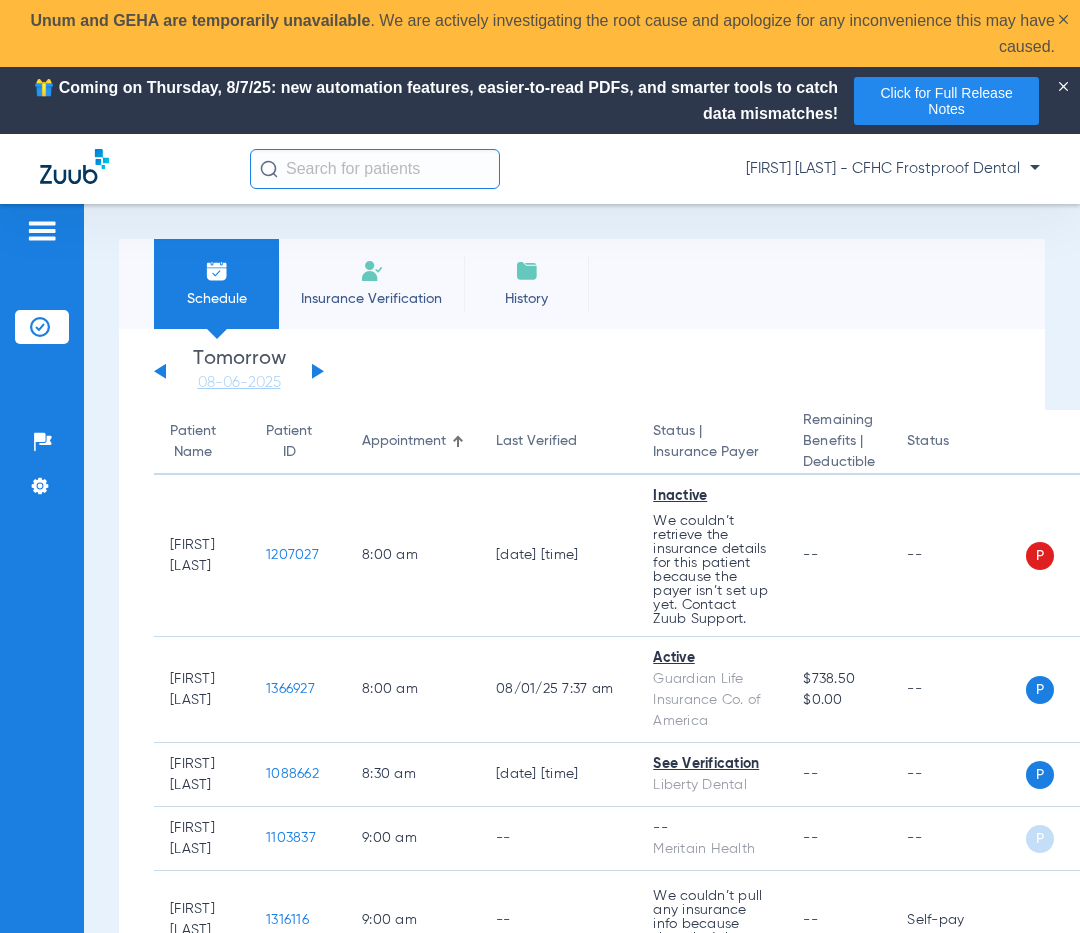 click 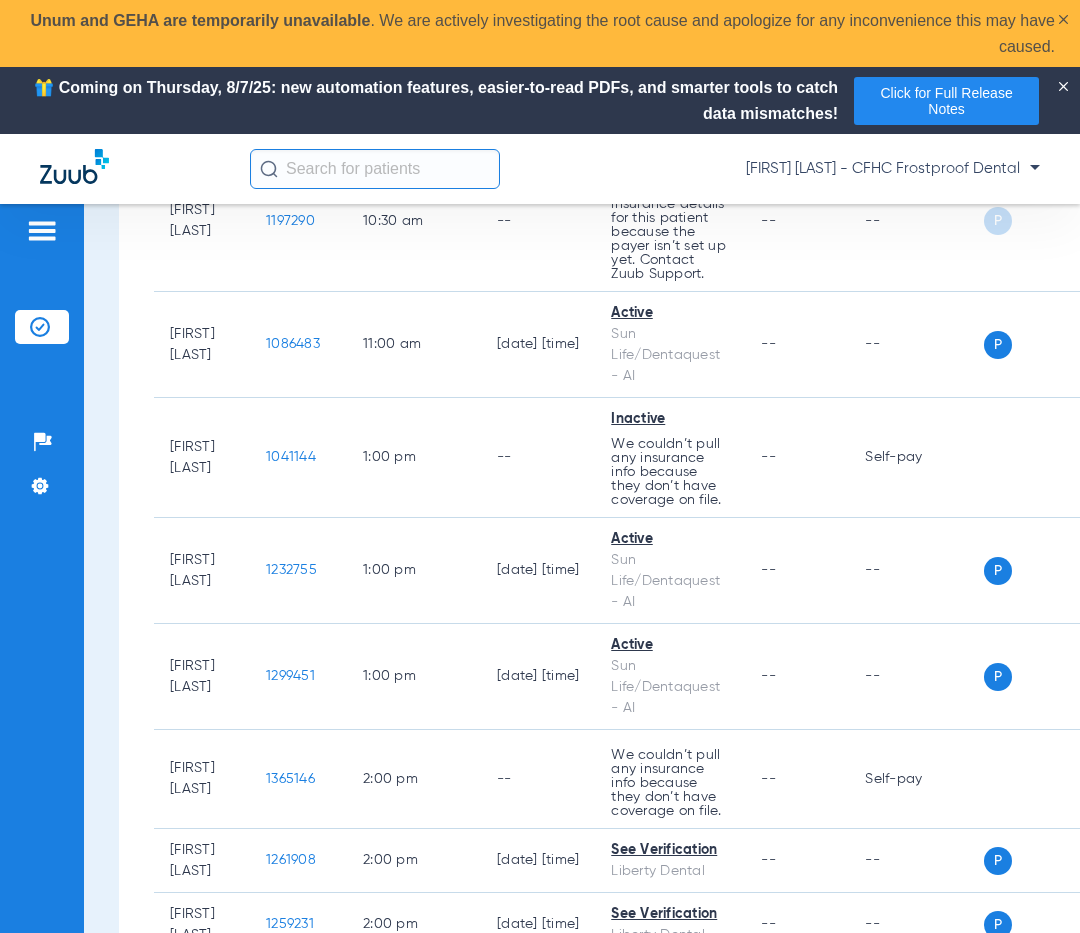 scroll, scrollTop: 1200, scrollLeft: 0, axis: vertical 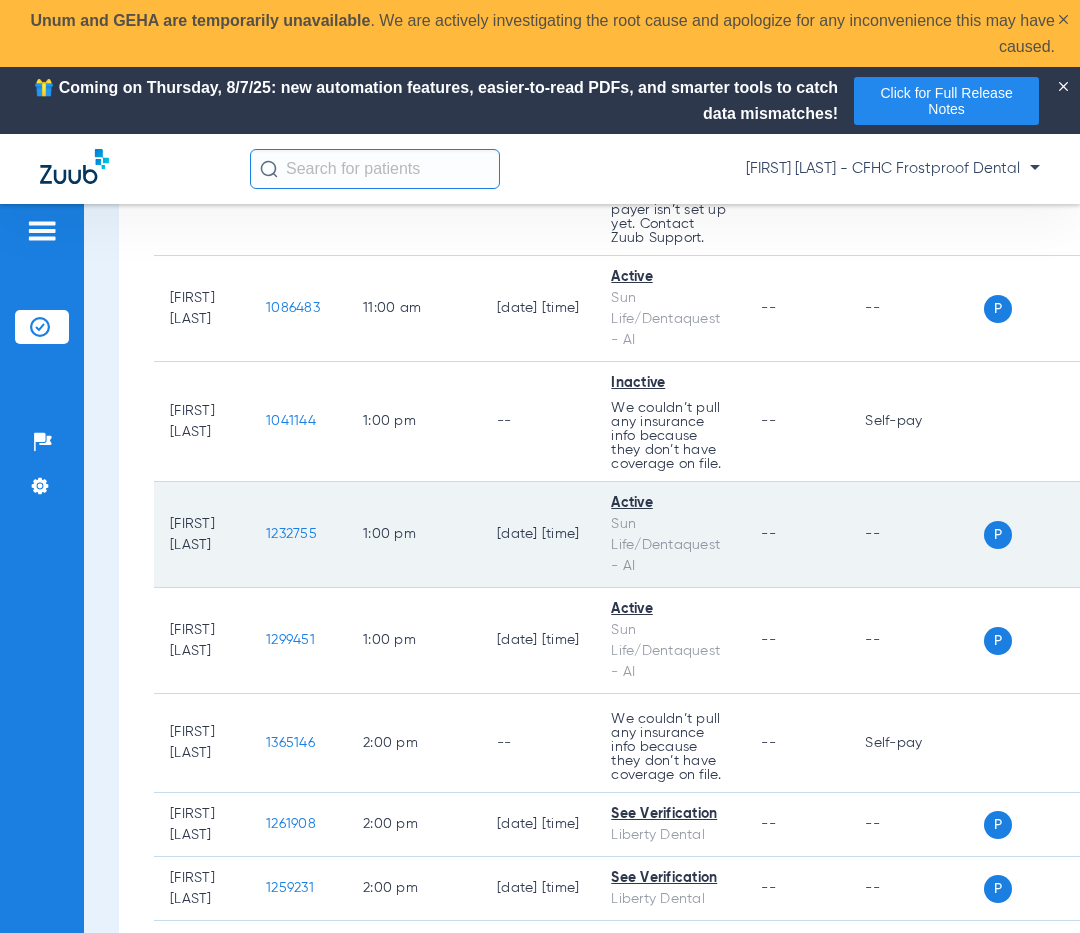 click on "1232755" 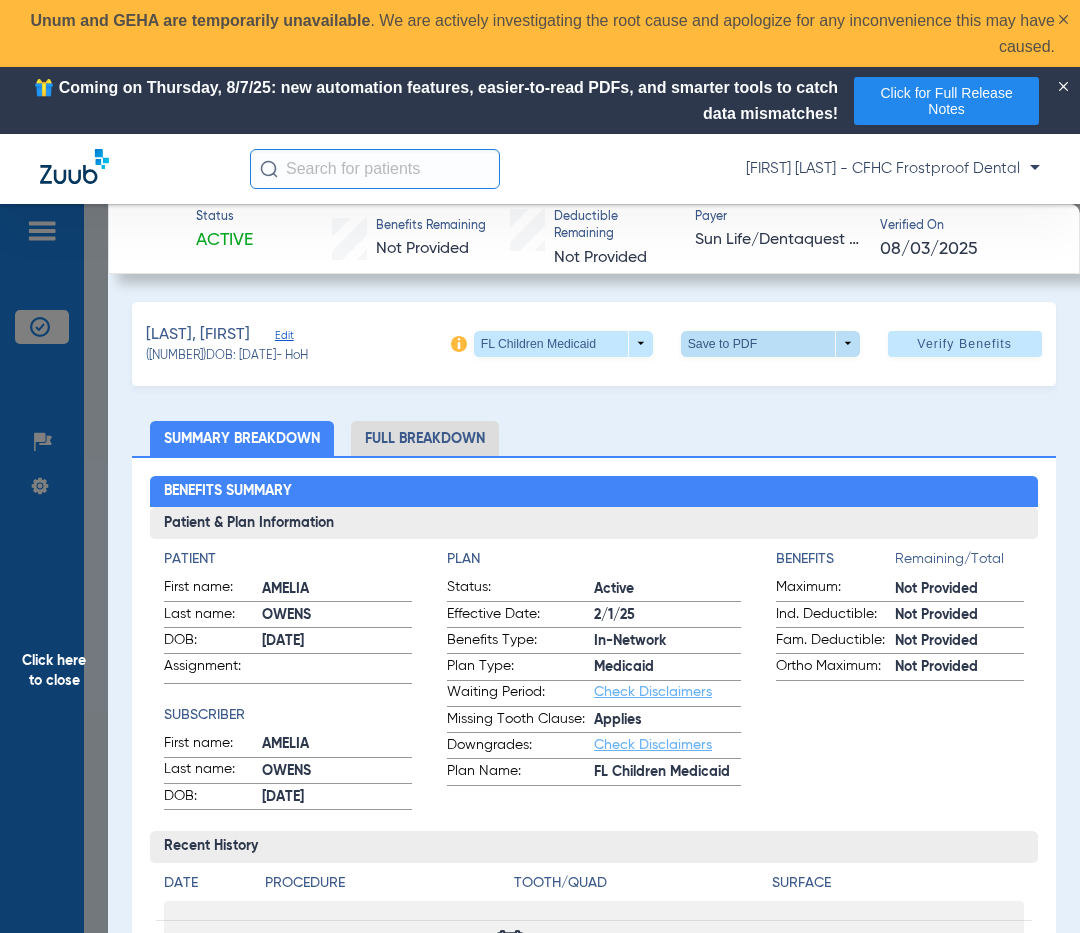 click 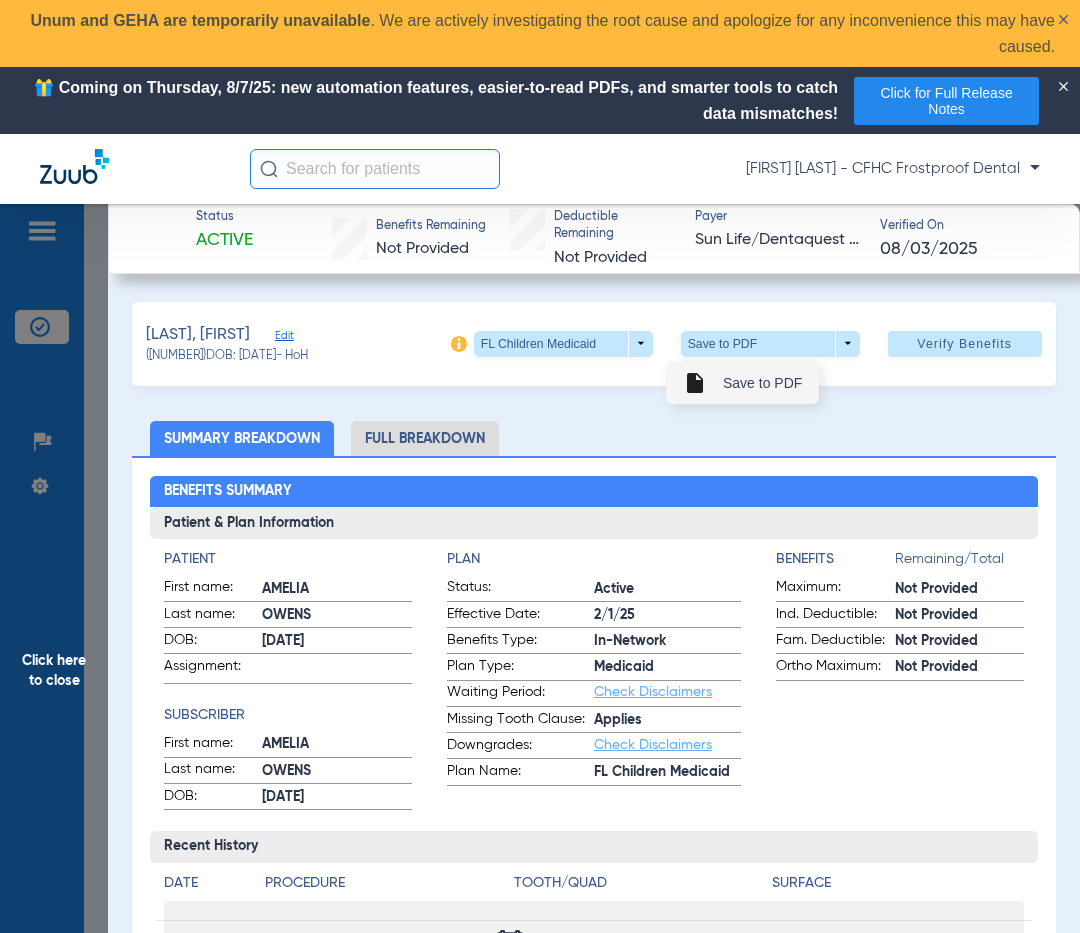 click on "Save to PDF" at bounding box center (762, 383) 